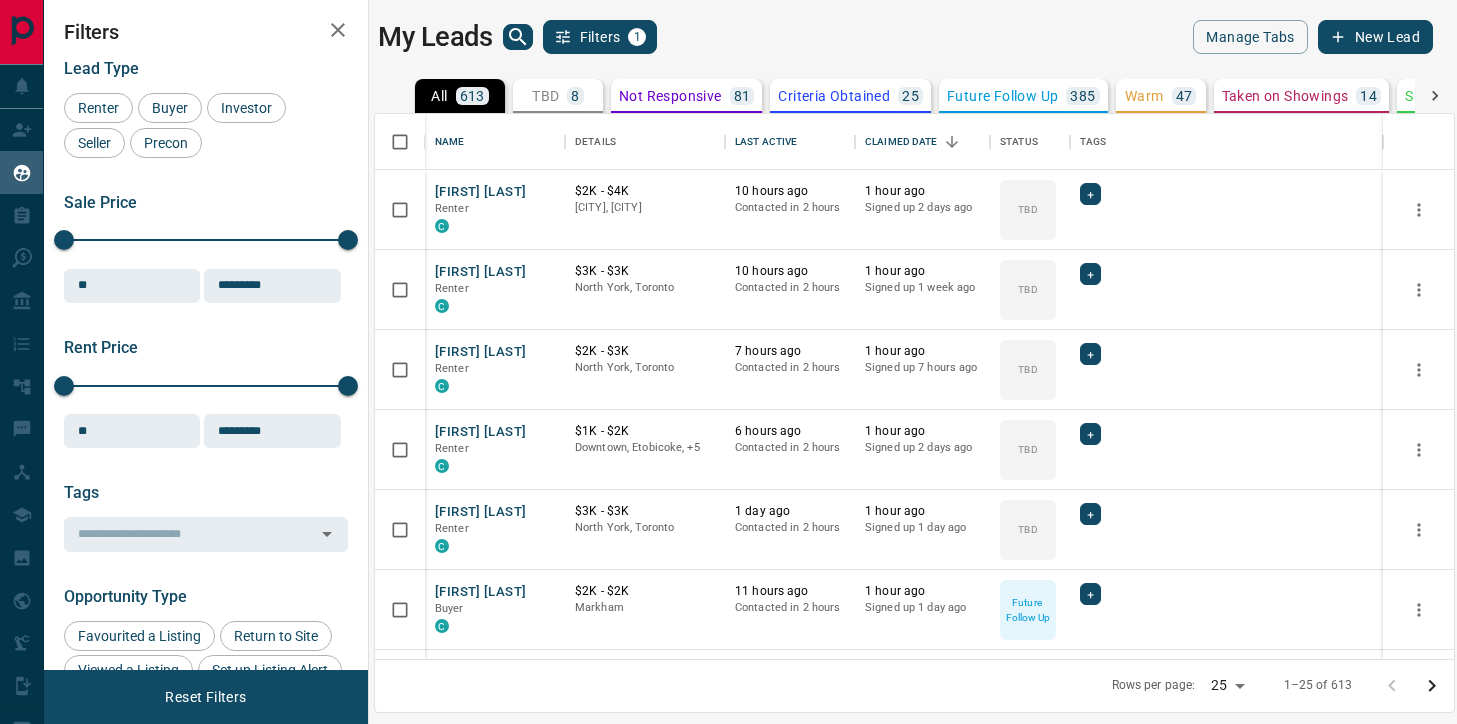 scroll, scrollTop: 0, scrollLeft: 0, axis: both 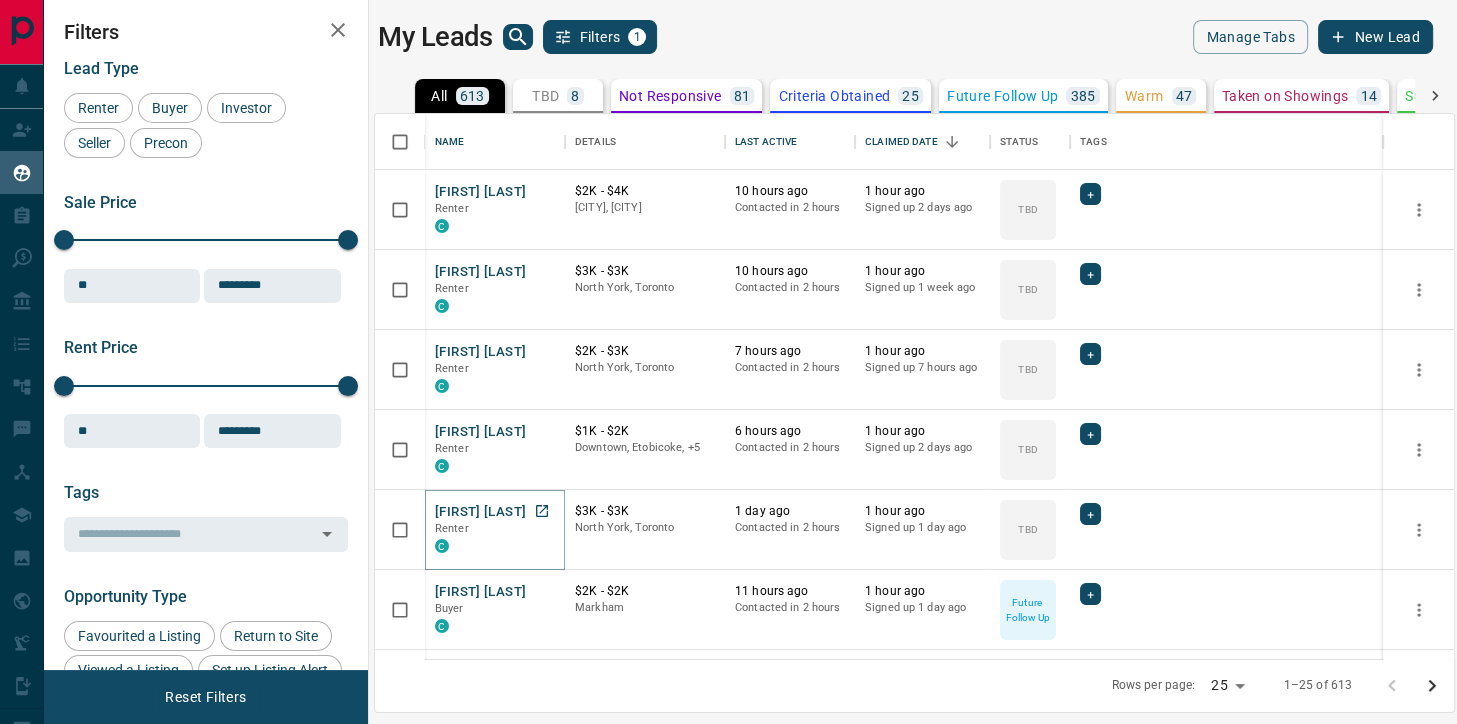 click on "[FIRST] [LAST]" at bounding box center [480, 512] 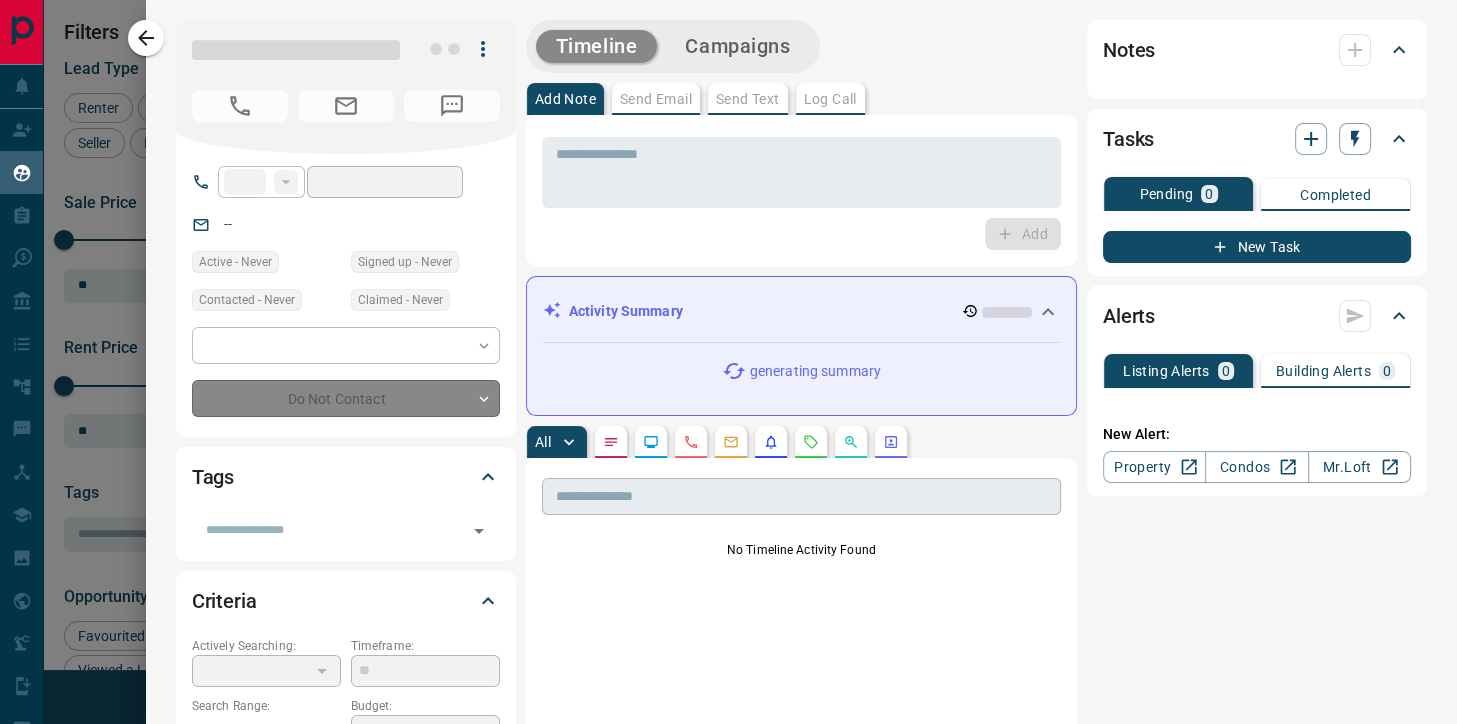 type on "**" 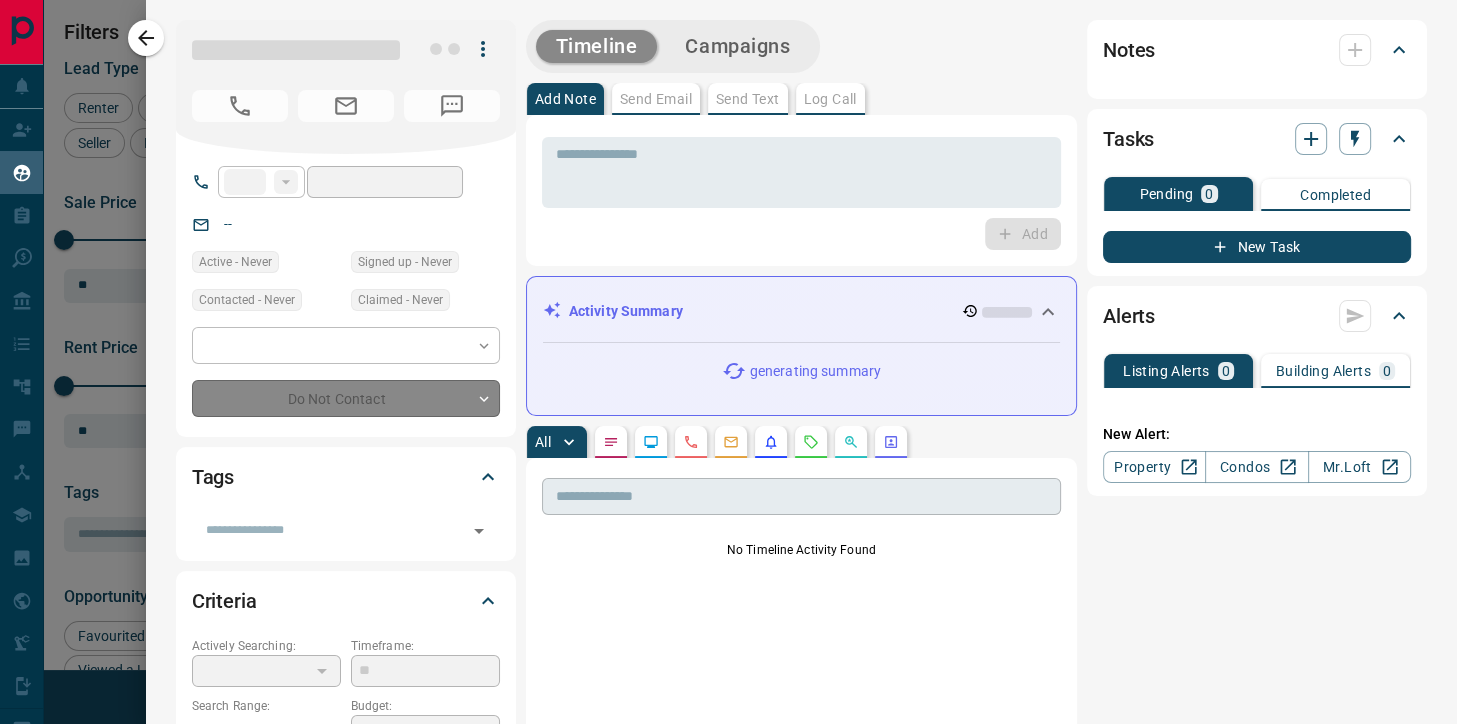 type on "**********" 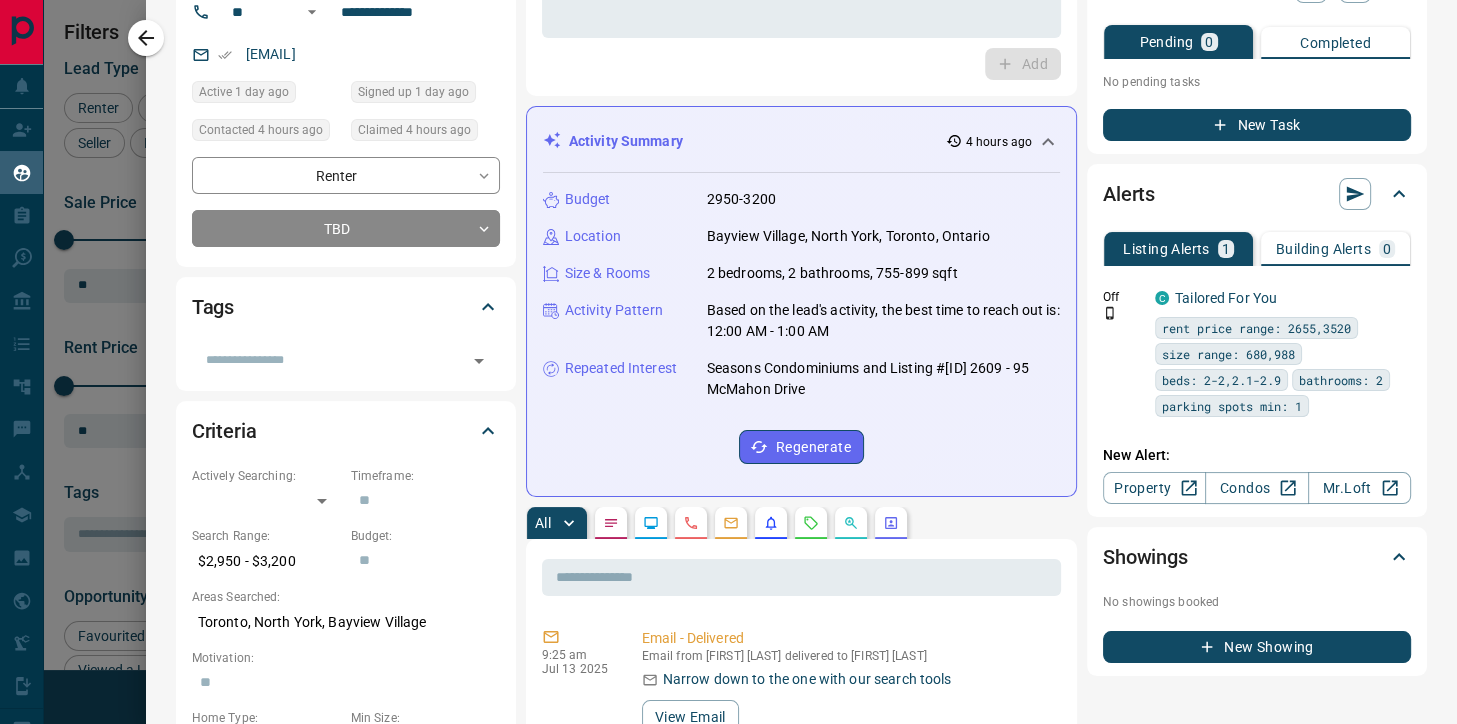 scroll, scrollTop: 192, scrollLeft: 0, axis: vertical 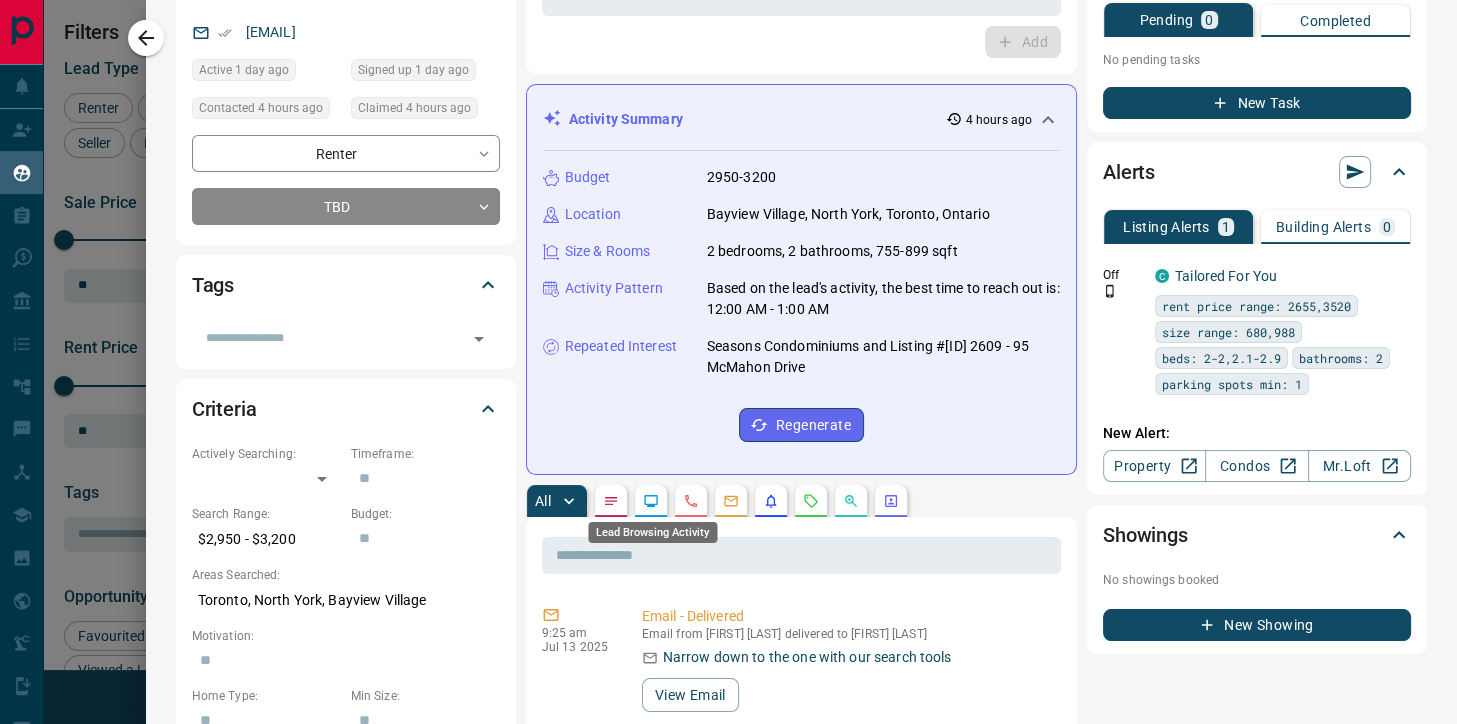 click 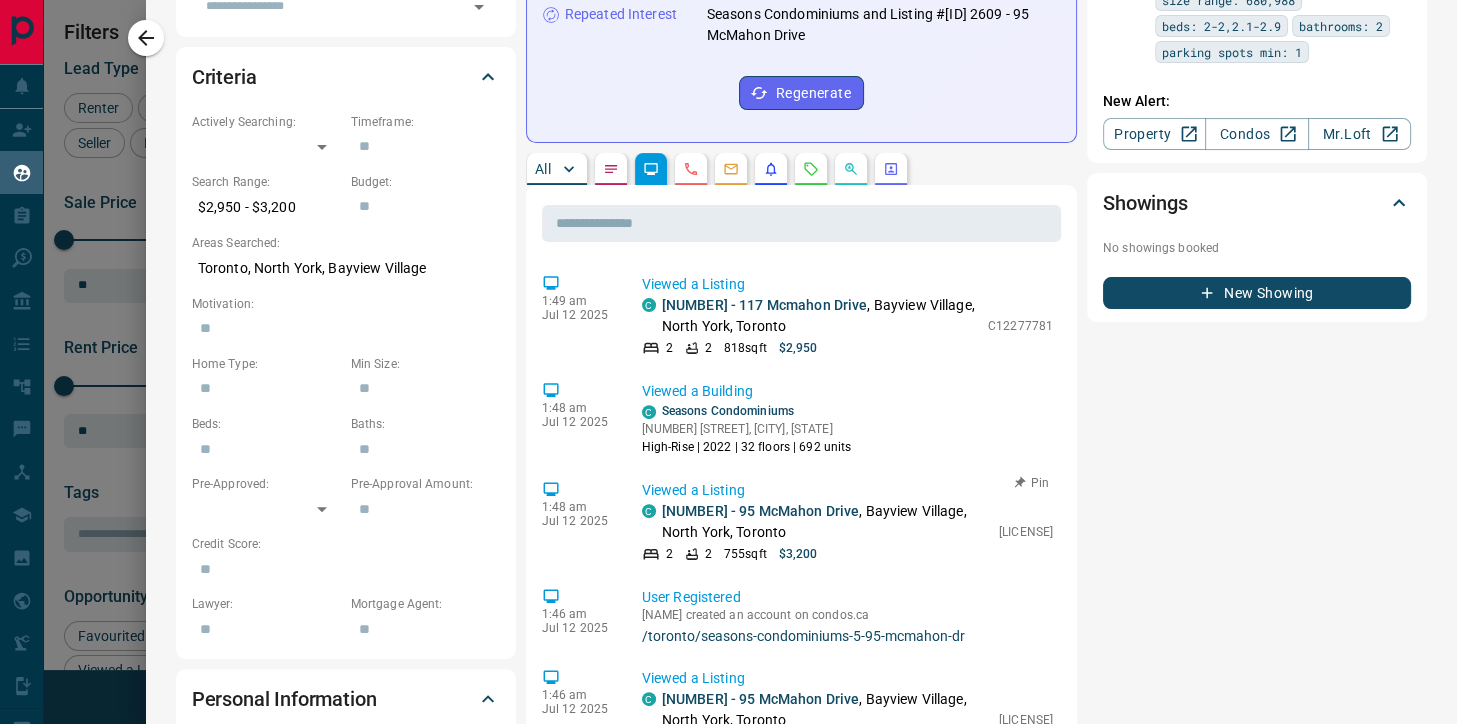 scroll, scrollTop: 512, scrollLeft: 0, axis: vertical 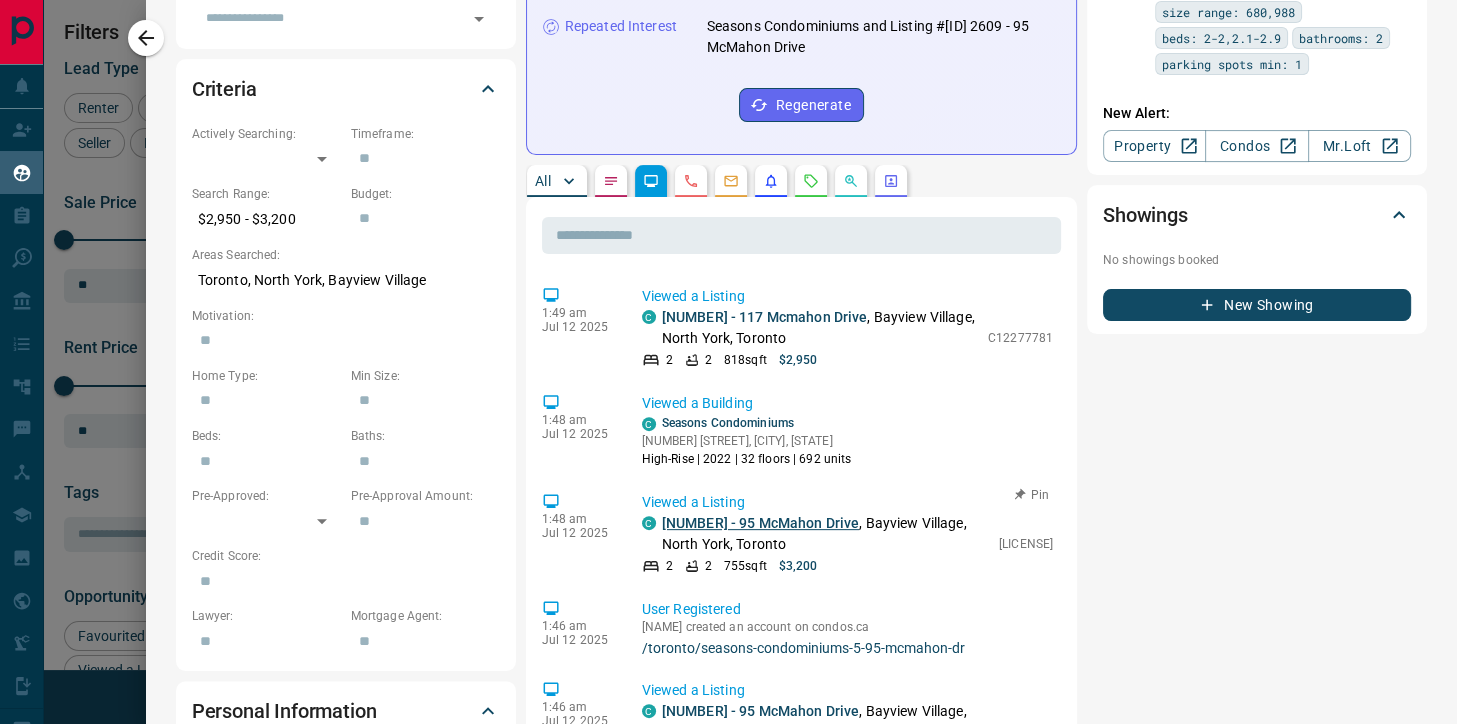 click on "[NUMBER] - 95 McMahon Drive" at bounding box center (761, 523) 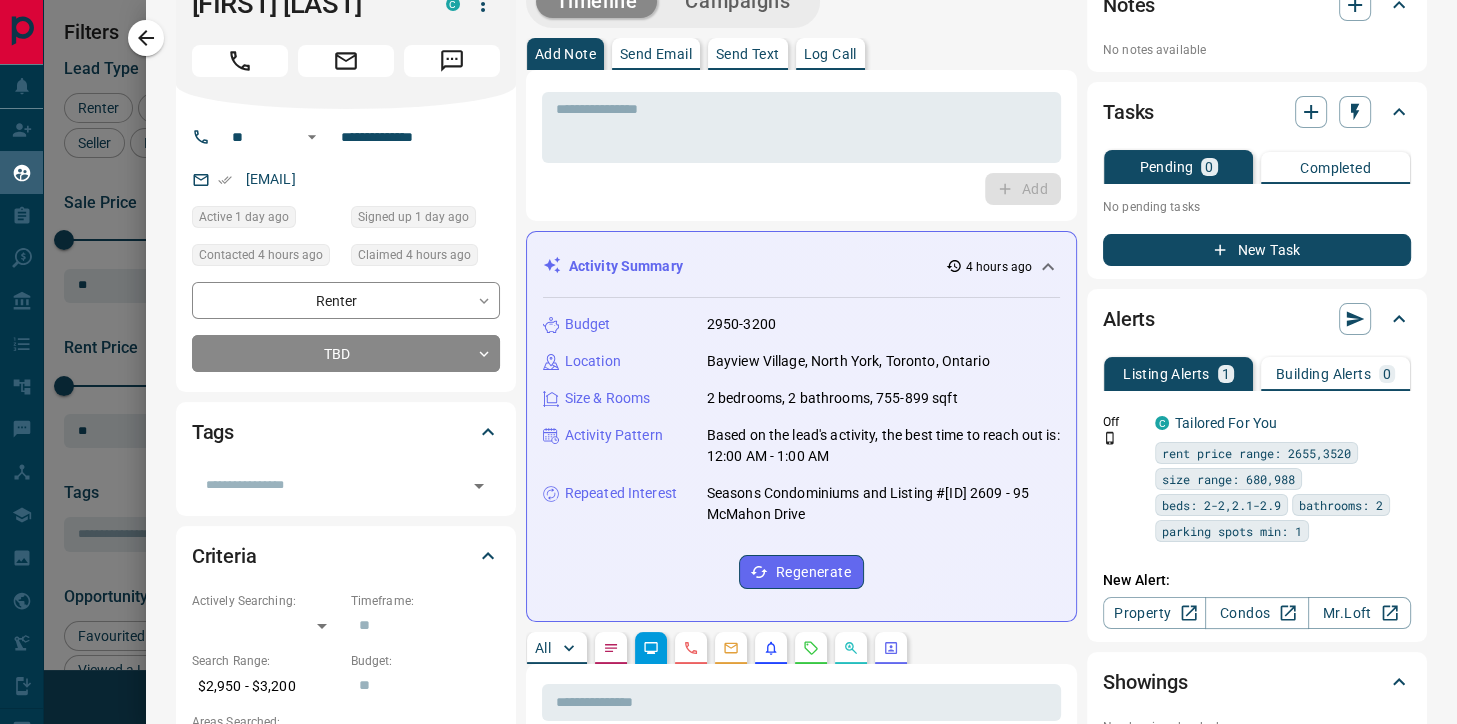 scroll, scrollTop: 0, scrollLeft: 0, axis: both 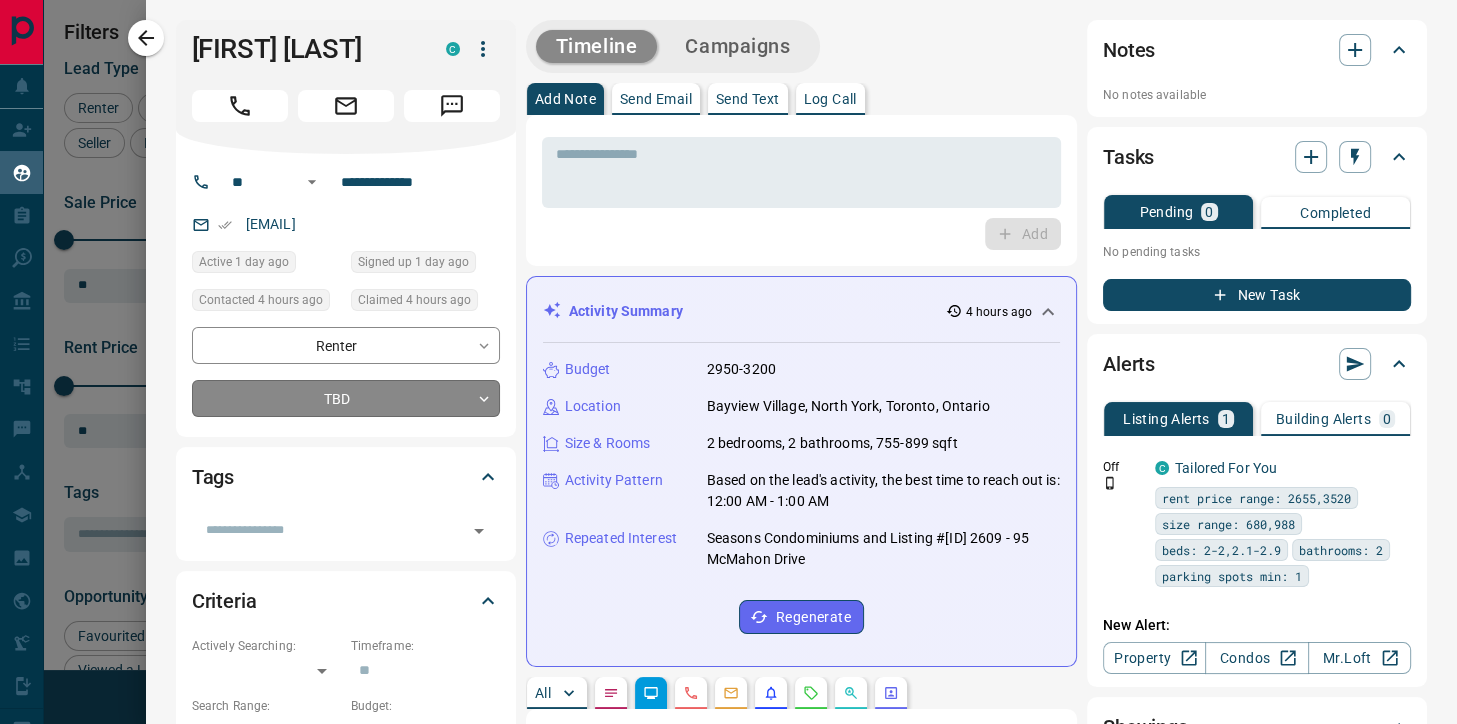 click on "Lead Transfers Claim Leads My Leads Tasks Opportunities Deals Campaigns Automations Messages Broker Bay Training Media Services Agent Resources Precon Worksheet Mobile Apps Disclosure Logout My Leads Filters 1 Manage Tabs New Lead All 613 TBD 8 Do Not Contact - Not Responsive 81 Bogus 14 Just Browsing 34 Criteria Obtained 25 Future Follow Up 385 Warm 47 HOT - Taken on Showings 14 Submitted Offer - Client 5 Name Details Last Active Claimed Date Status Tags [FIRST] [LAST] Renter C $2K - $4K North York, Vaughan 1 hour ago Contacted 33 minutes ago 4 hours ago Signed up 2 days ago TBD + [FIRST] [LAST] Renter C $3K - $3K North York, Toronto 13 hours ago Contacted 34 minutes ago 4 hours ago Signed up 1 week ago TBD + [FIRST] [LAST] Renter C $2K - $3K North York, Toronto 10 hours ago Contacted 34 minutes ago 4 hours ago Signed up 10 hours ago TBD + [FIRST] [LAST] Renter C $1K - $2K Downtown, Etobicoke, +5 9 hours ago Contacted 35 minutes ago 4 hours ago Signed up 2 days ago TBD + [FIRST] [LAST] Renter C $3K - $3K 1 day ago" at bounding box center [728, 349] 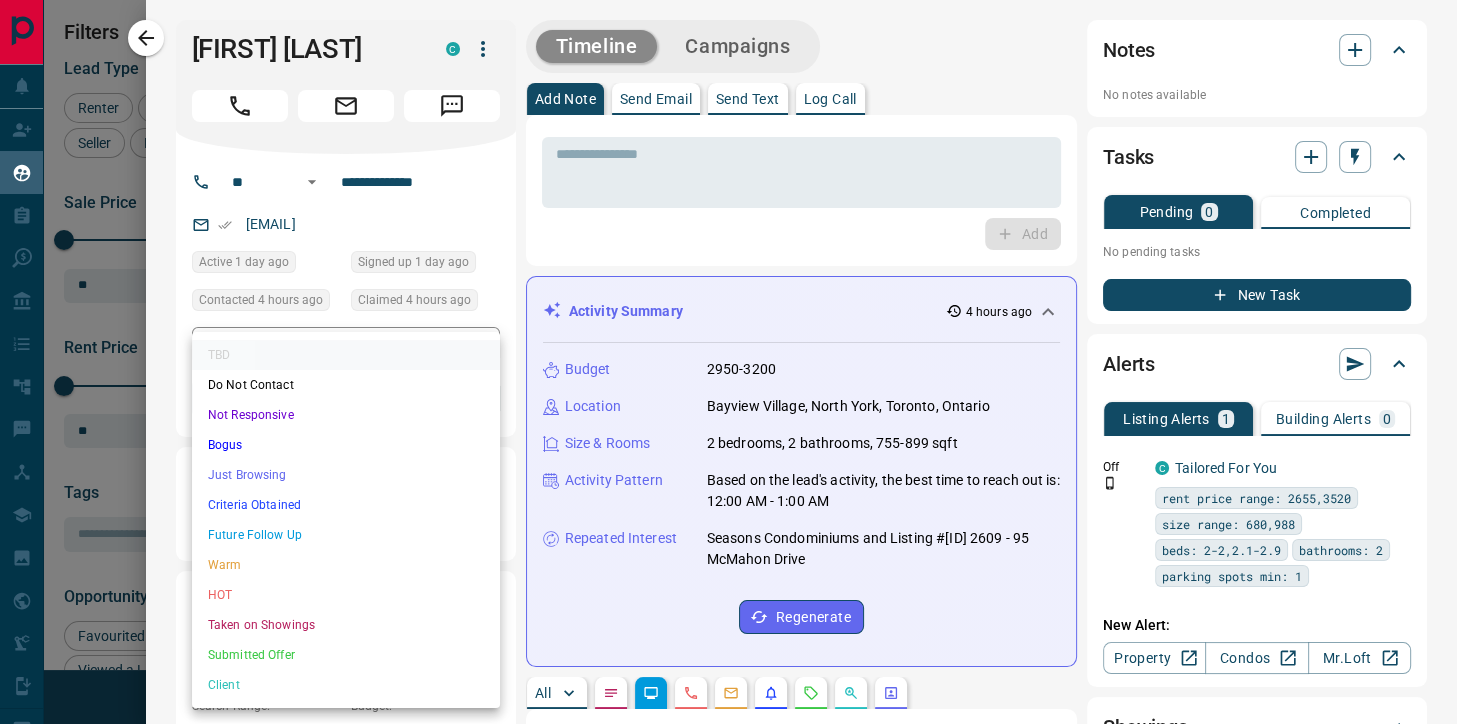 click on "Future Follow Up" at bounding box center [346, 535] 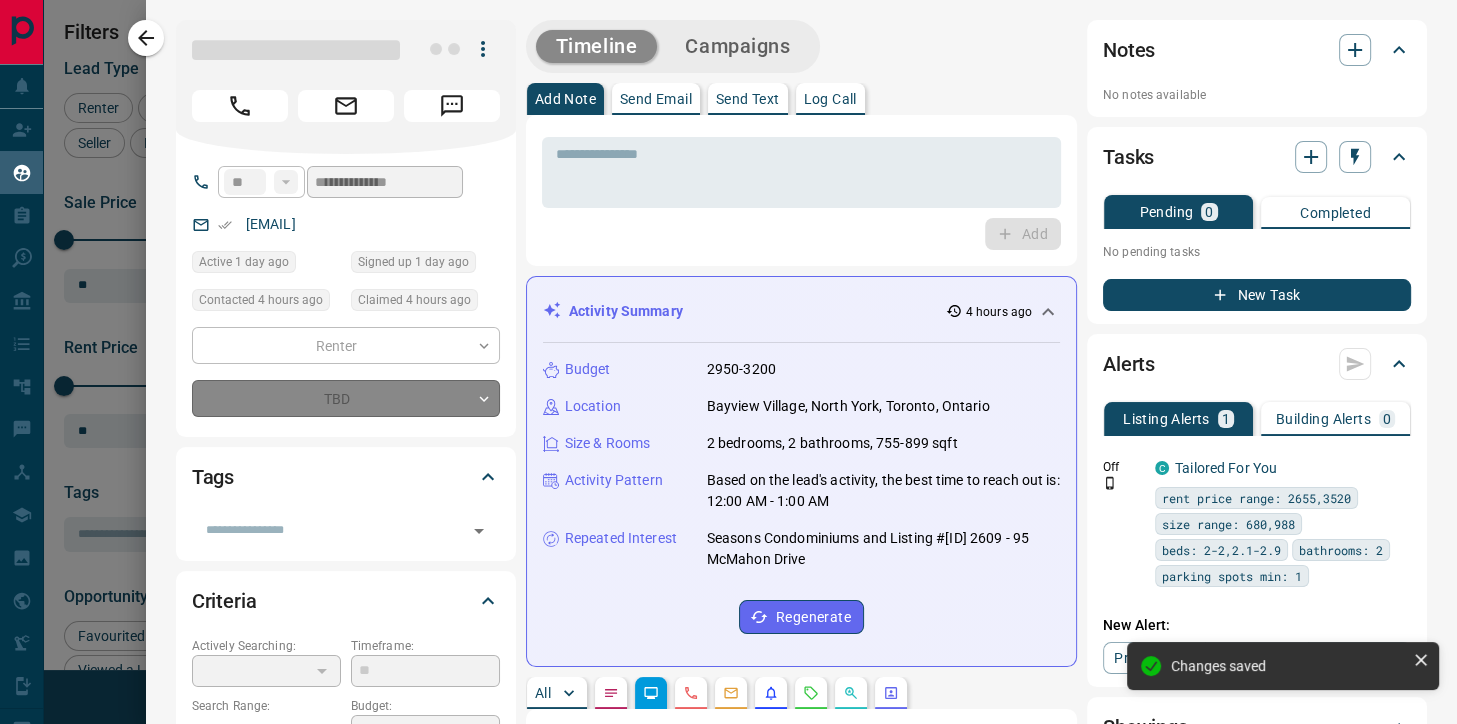 type on "*" 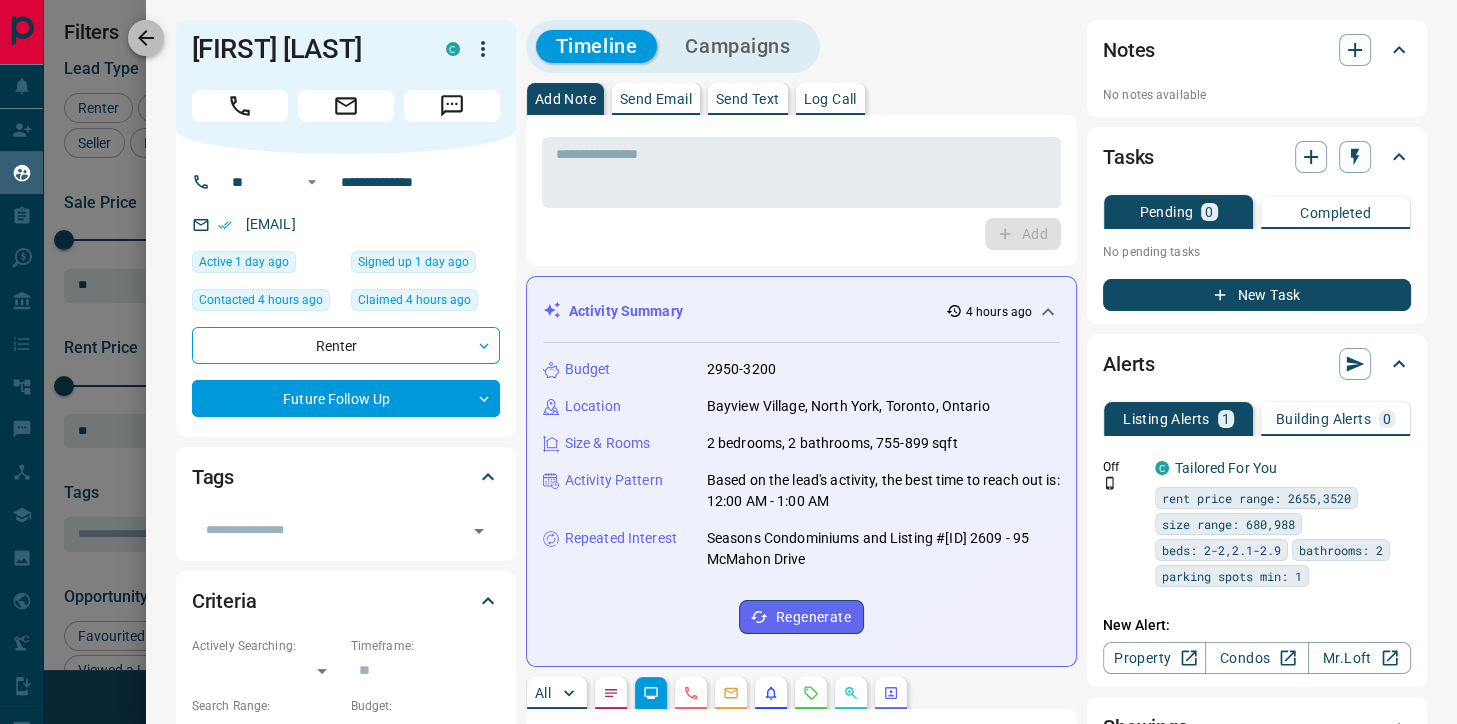 click 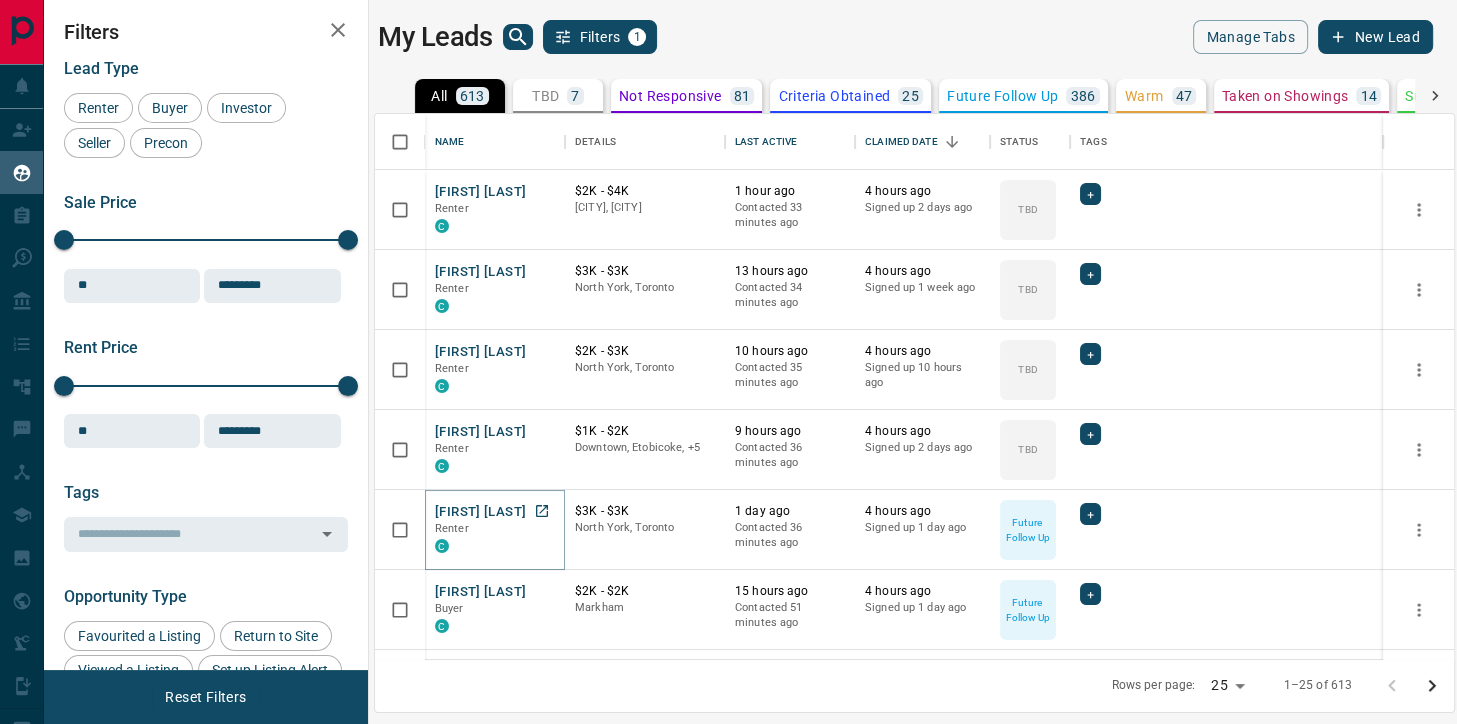 click on "[FIRST] [LAST]" at bounding box center [480, 512] 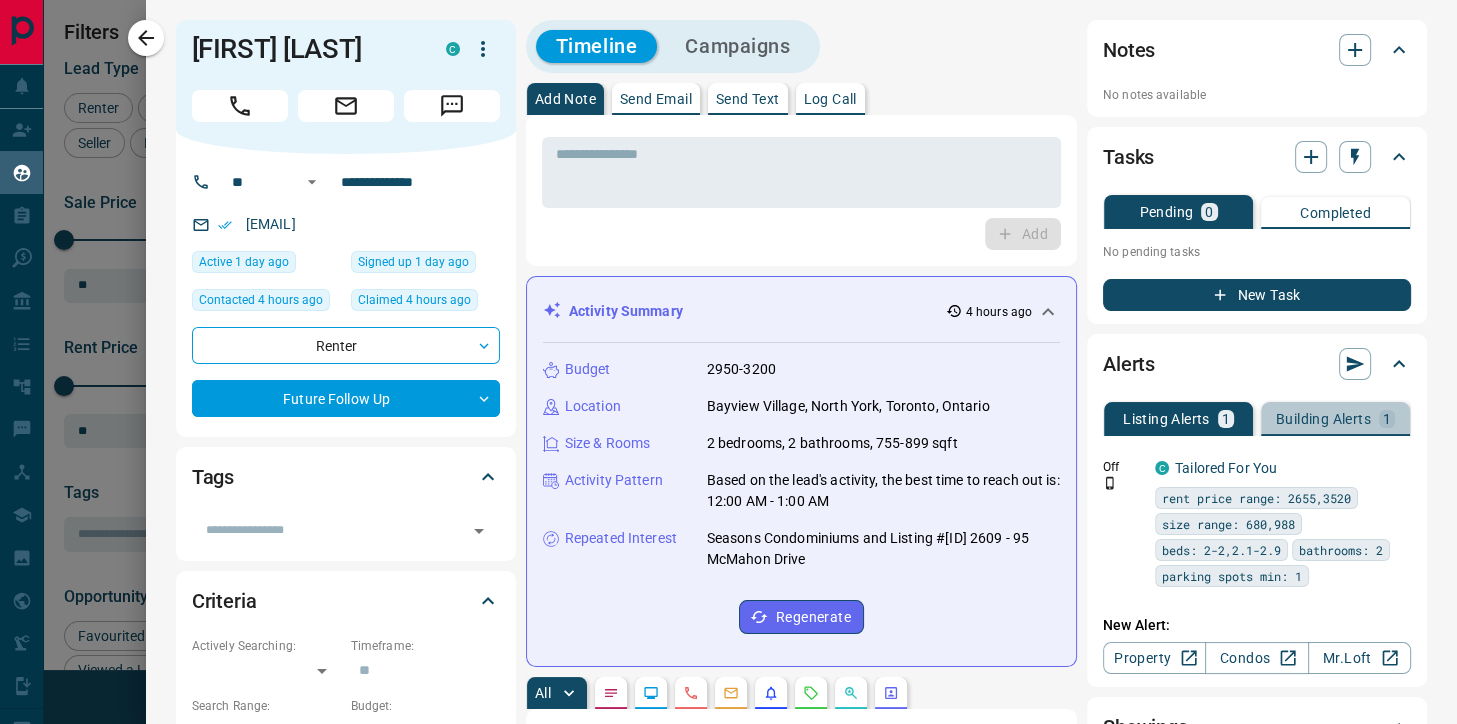 click on "Building Alerts" at bounding box center [1323, 419] 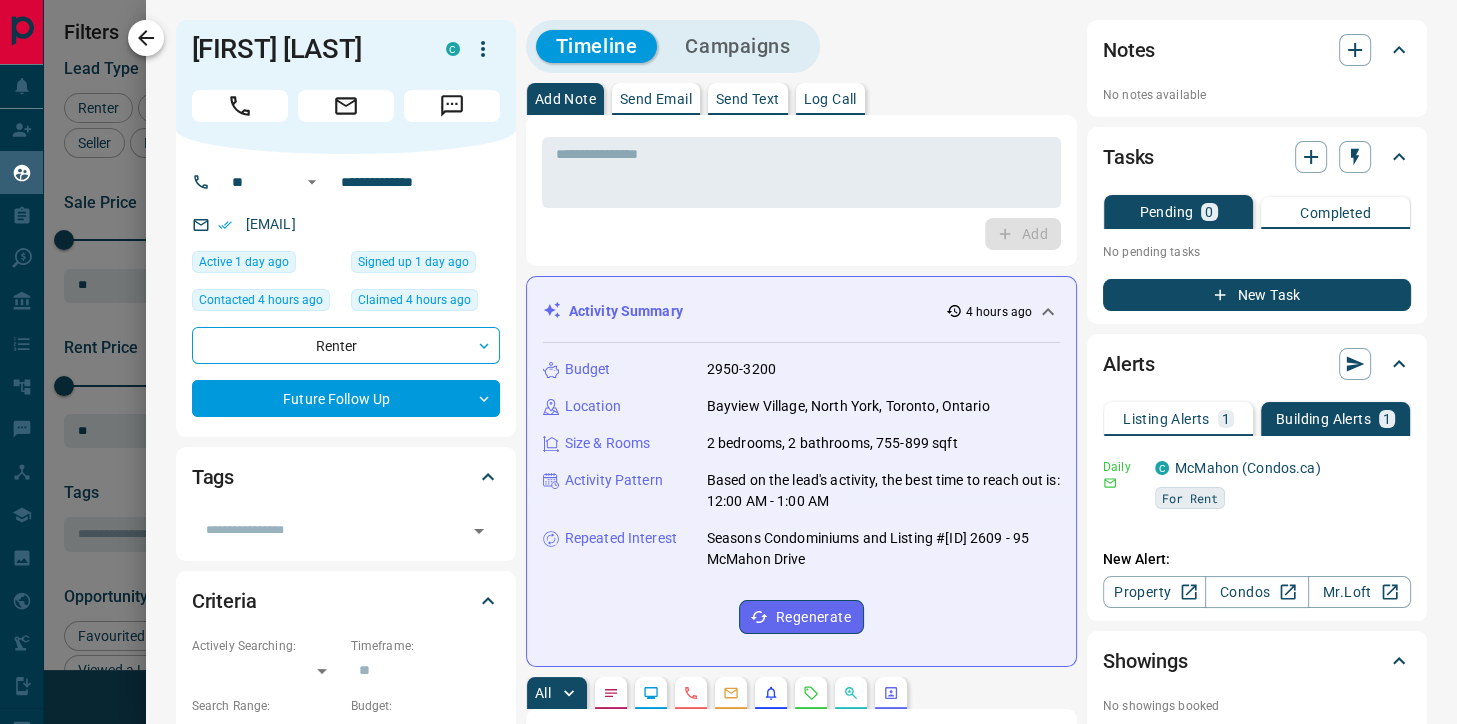 click 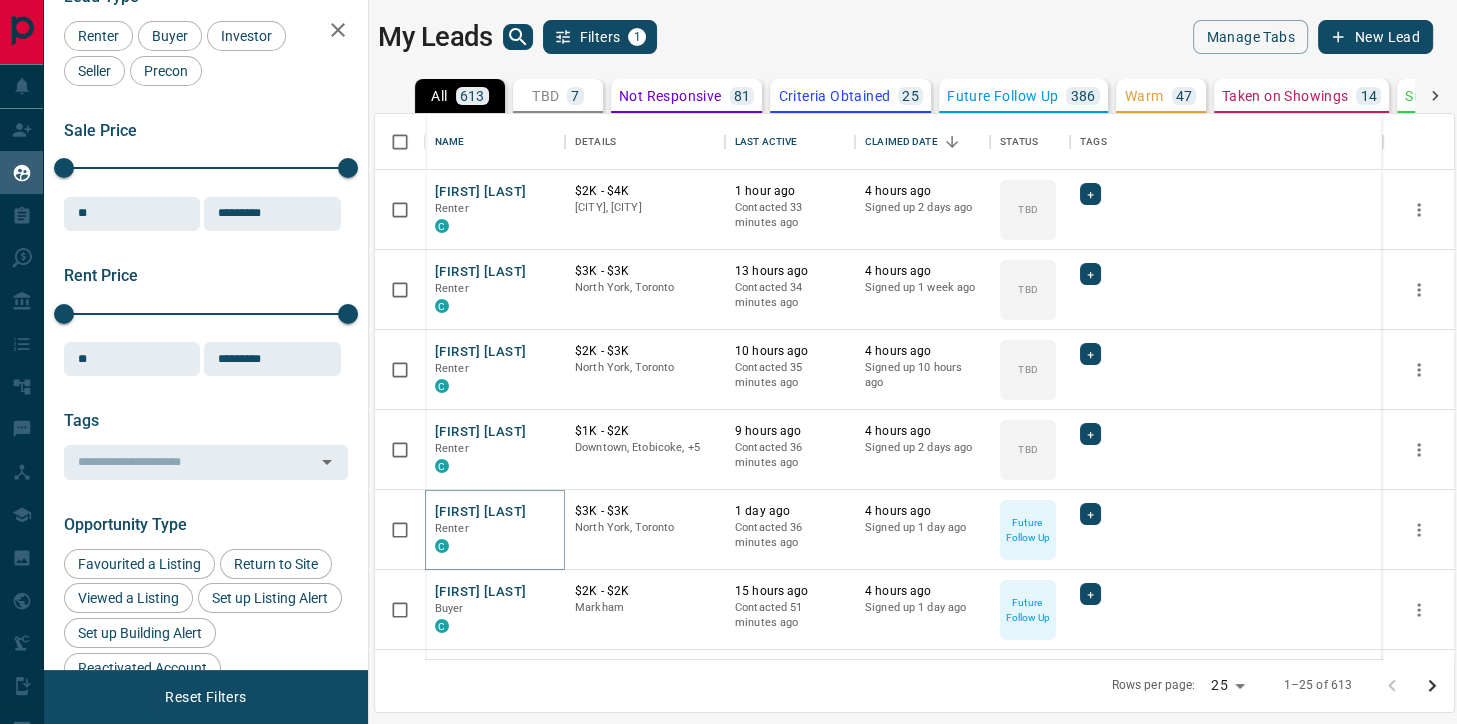 scroll, scrollTop: 96, scrollLeft: 0, axis: vertical 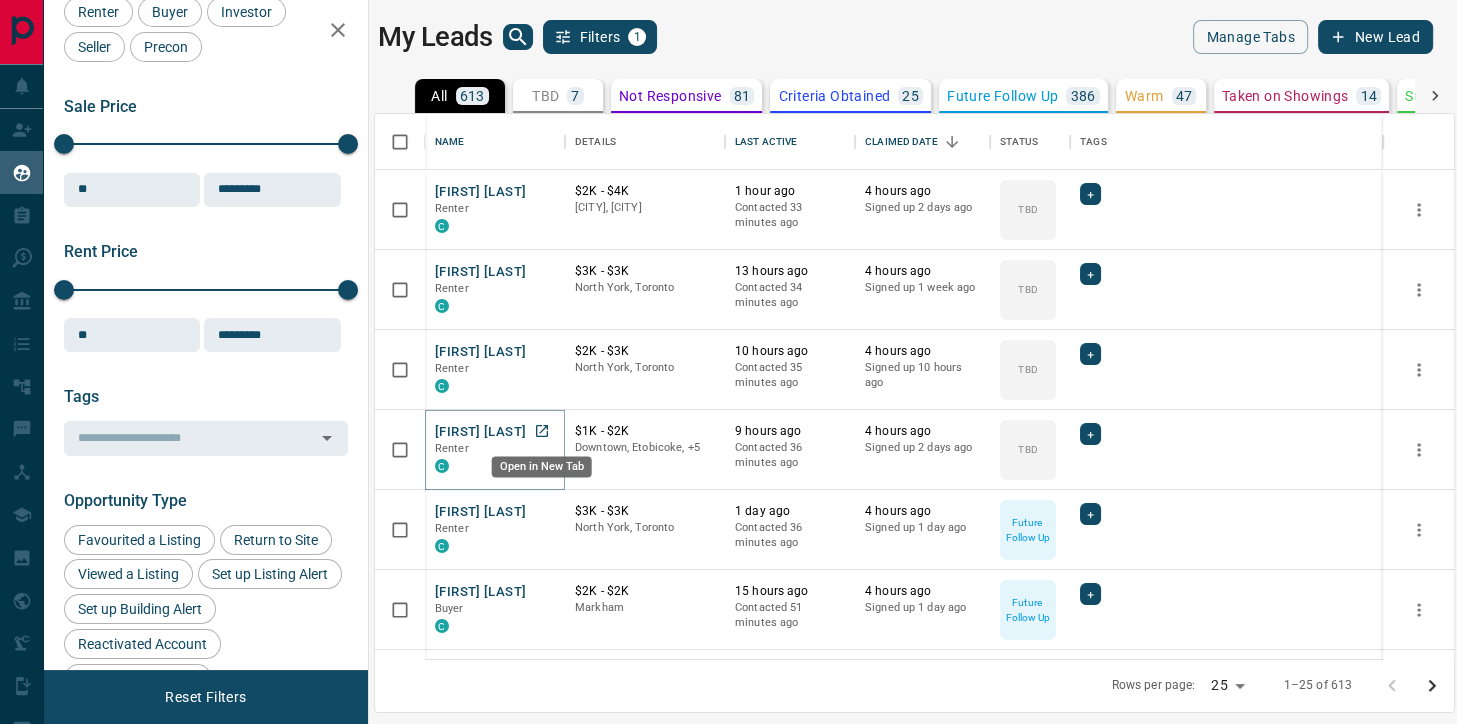 click at bounding box center (542, 431) 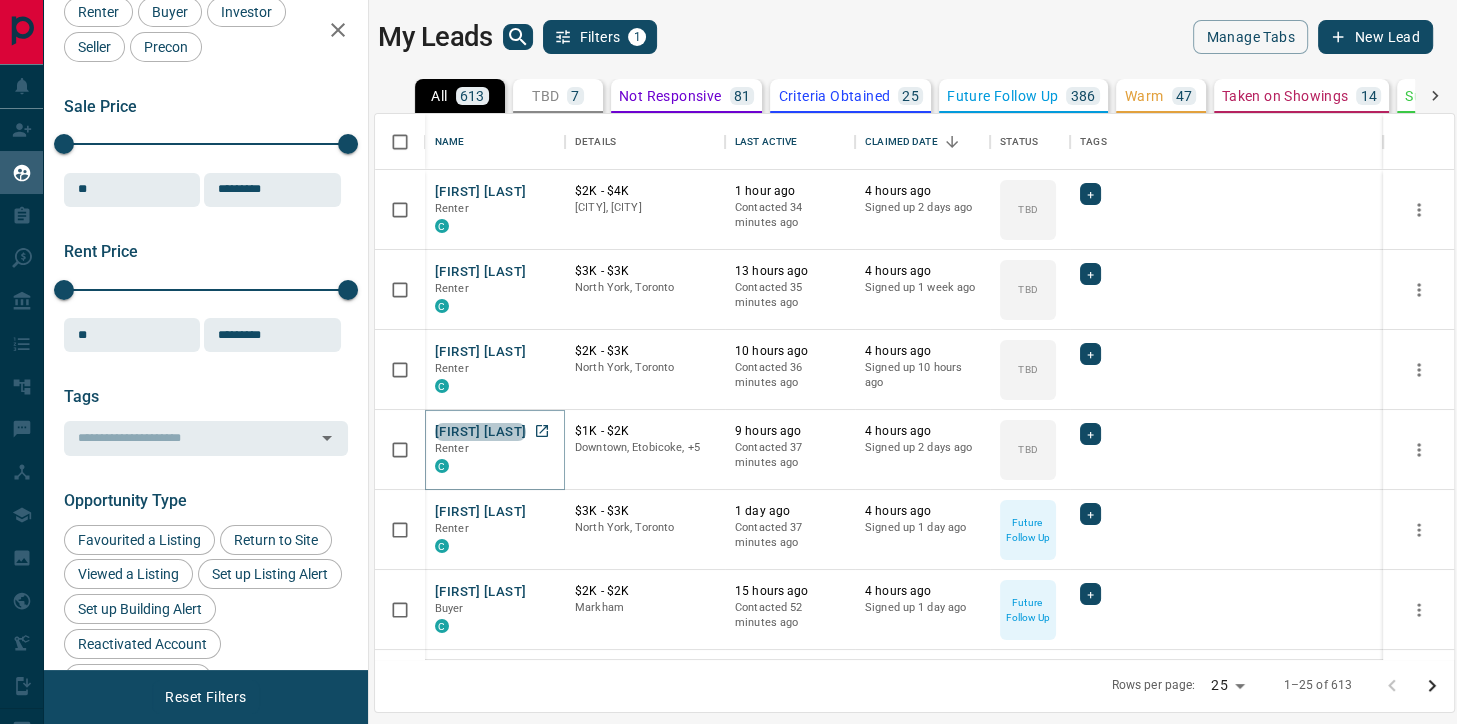 click on "[FIRST] [LAST]" at bounding box center (480, 432) 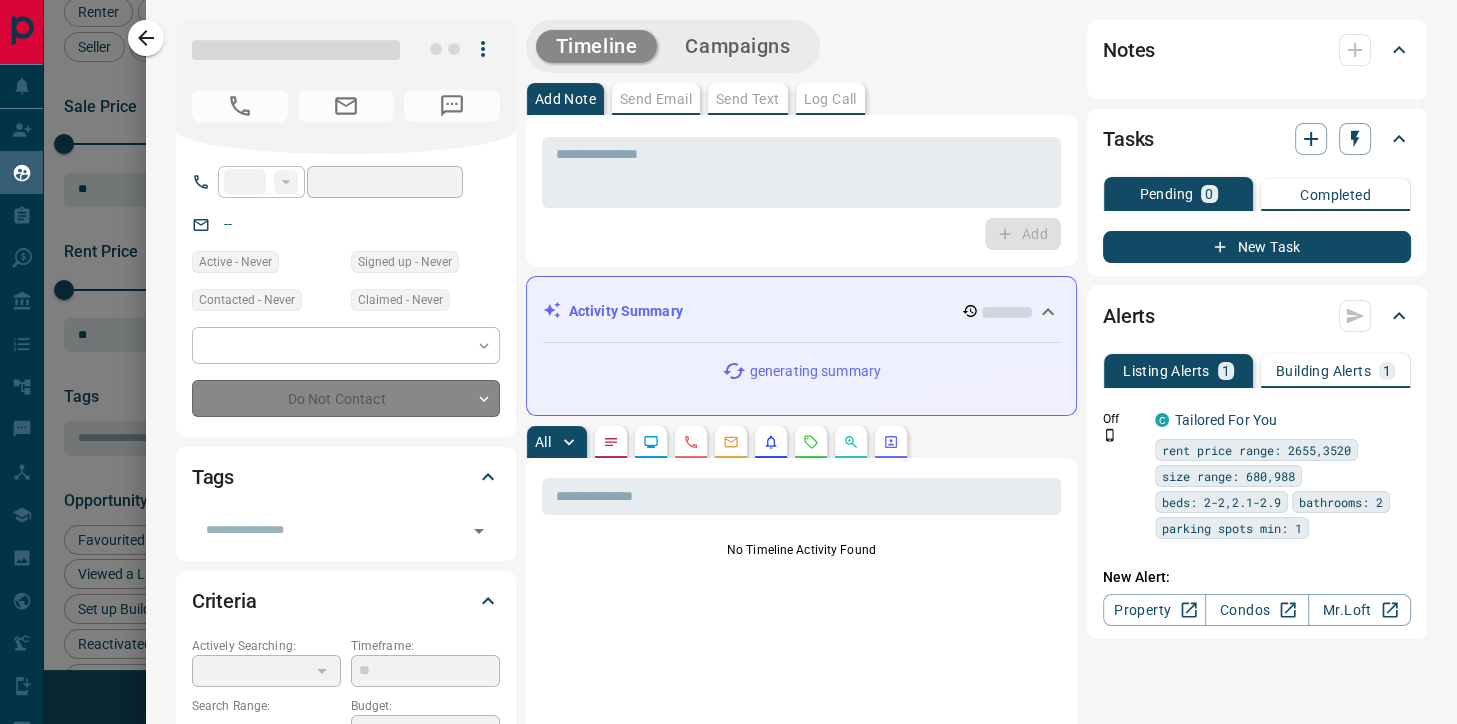type on "**" 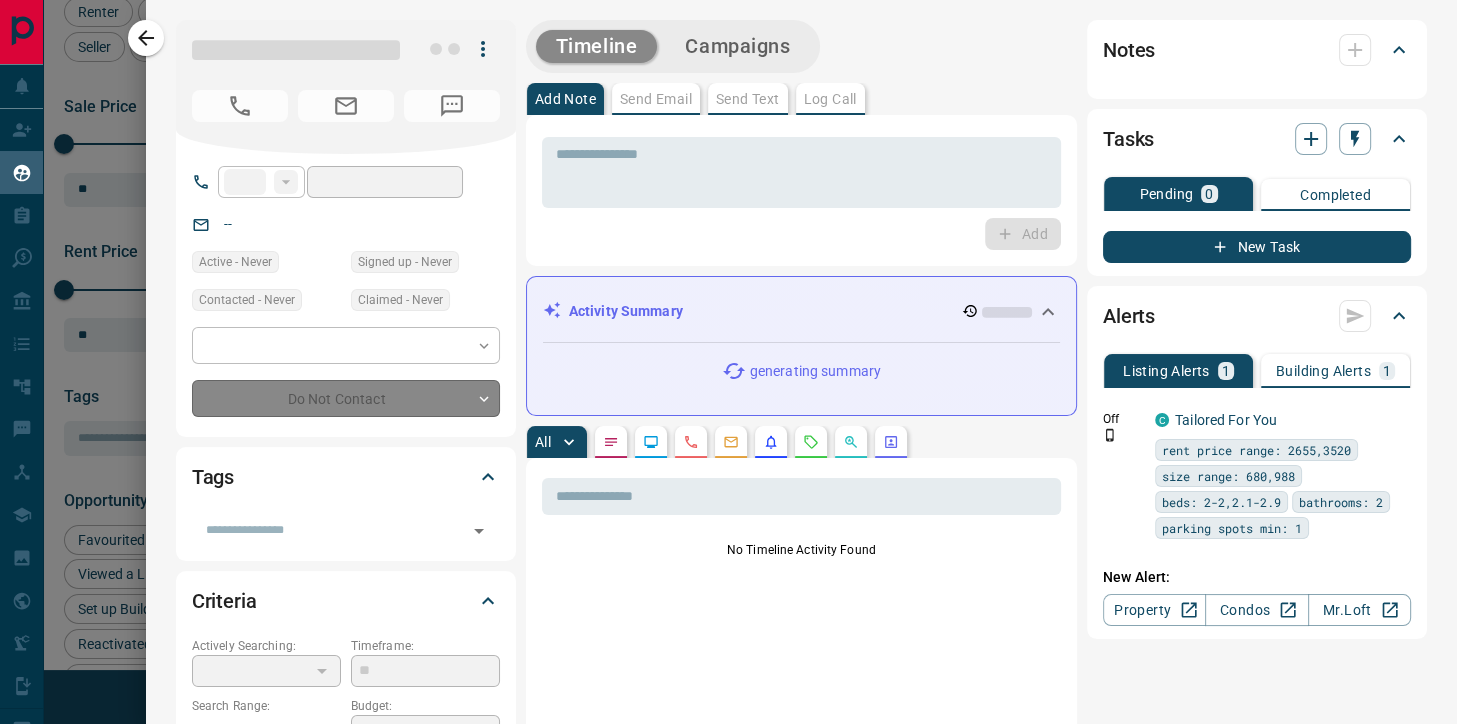 type on "**********" 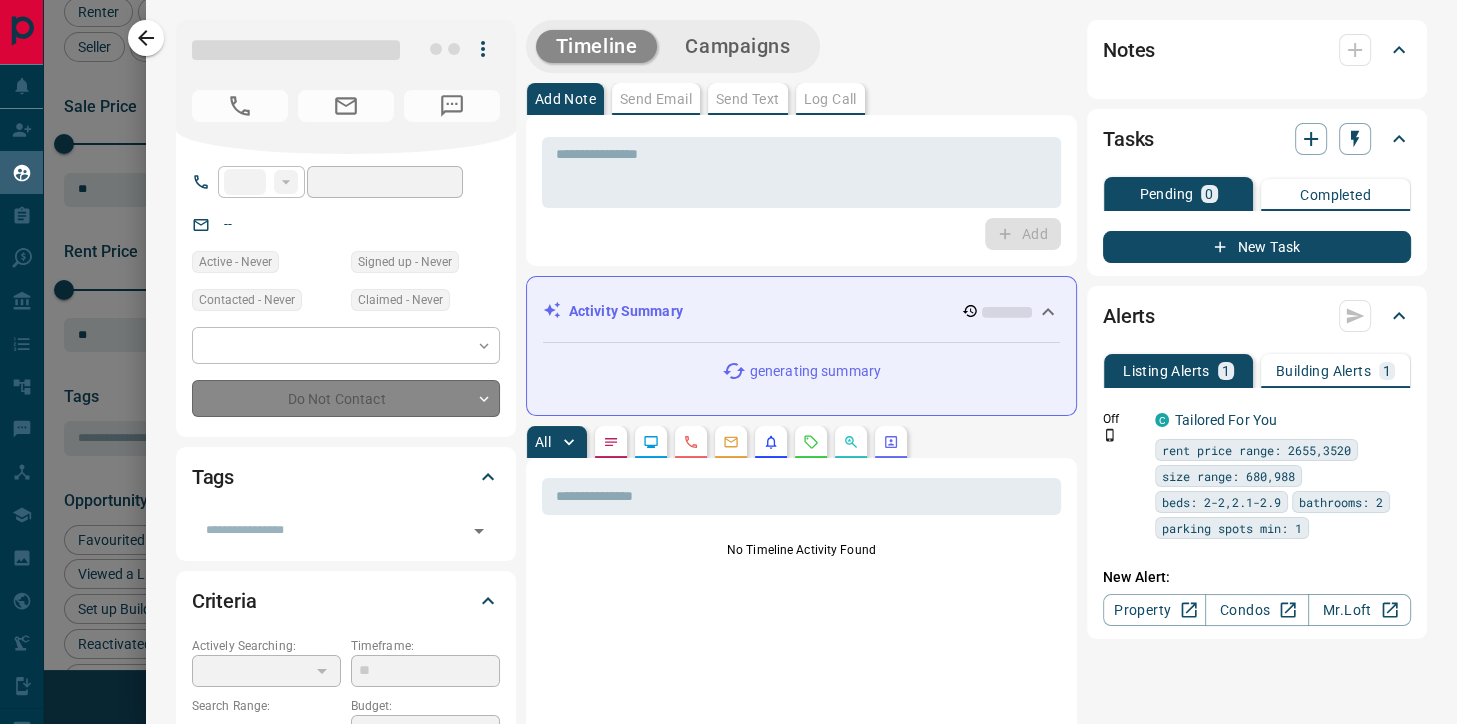 type on "*" 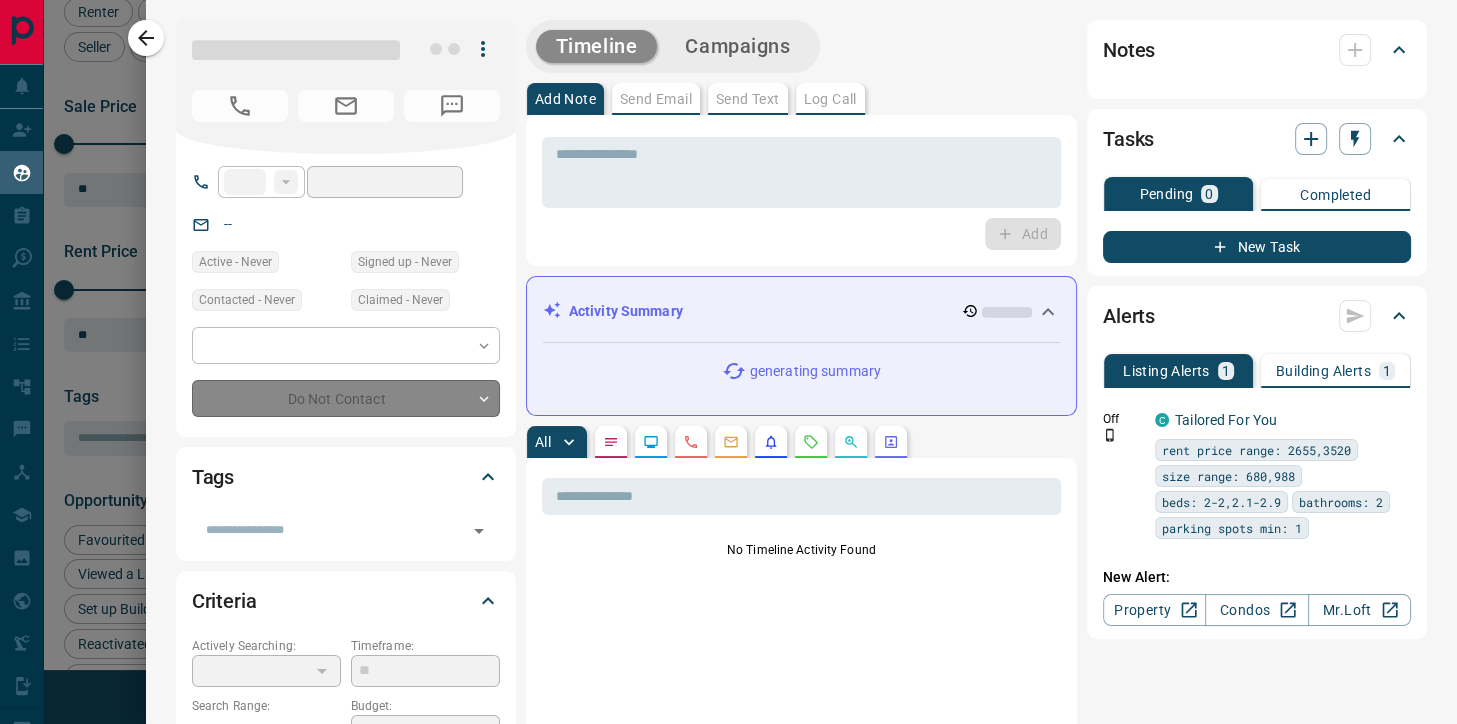 type on "**********" 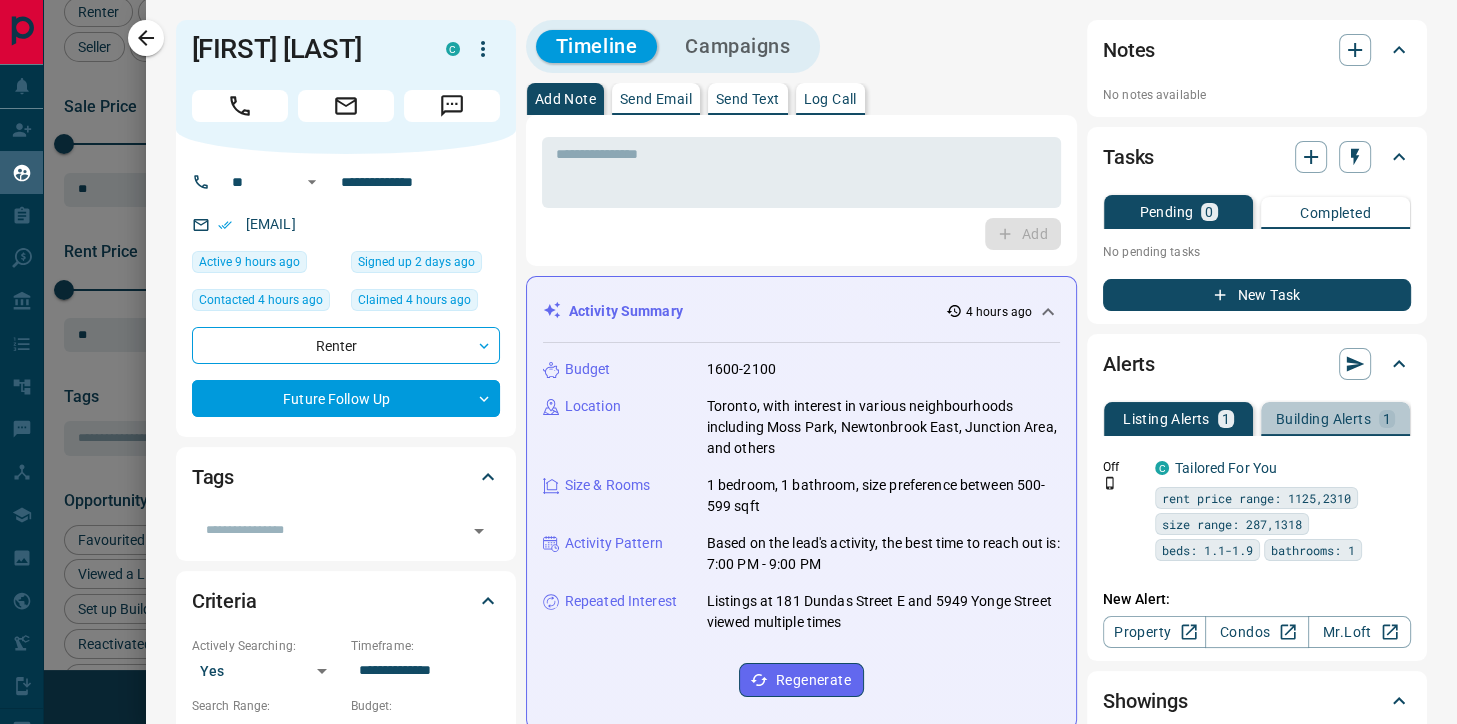 drag, startPoint x: 1313, startPoint y: 416, endPoint x: 1294, endPoint y: 416, distance: 19 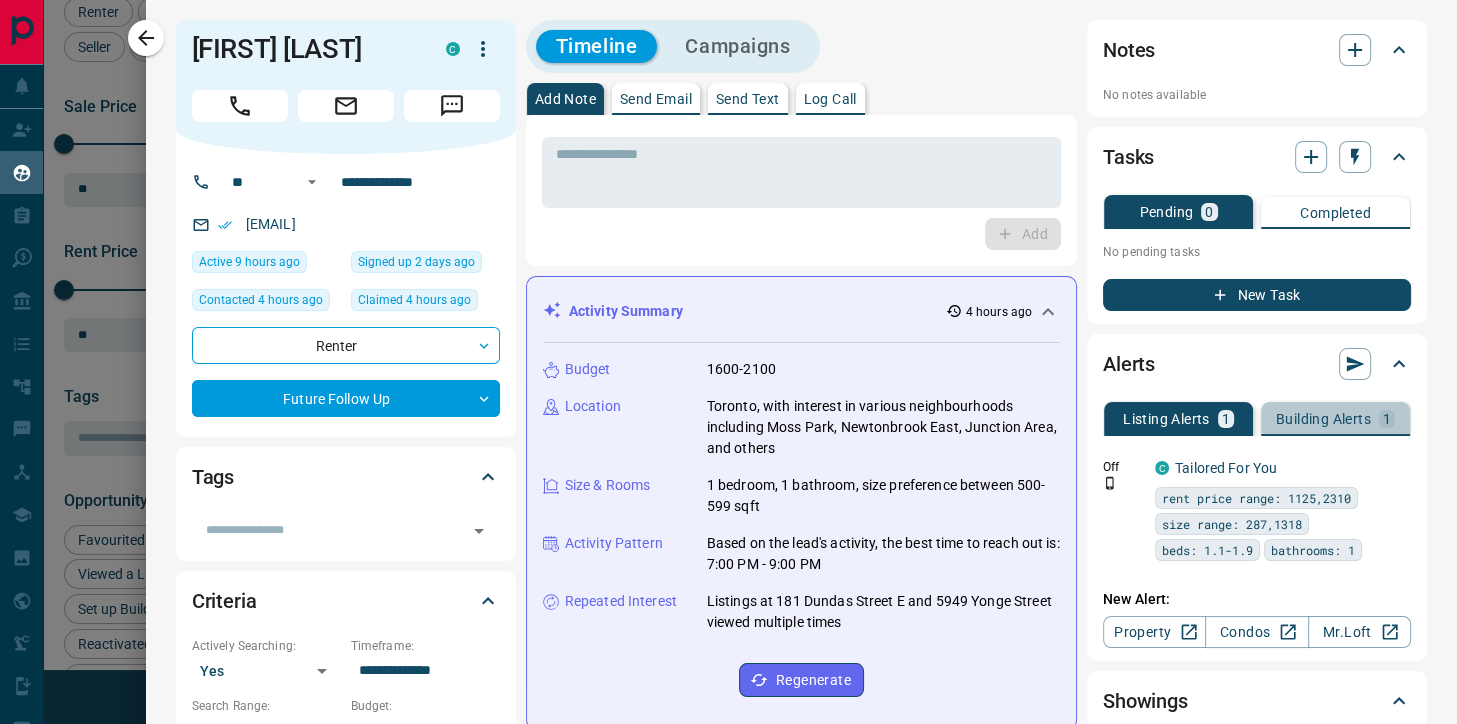 click on "Building Alerts" at bounding box center [1323, 419] 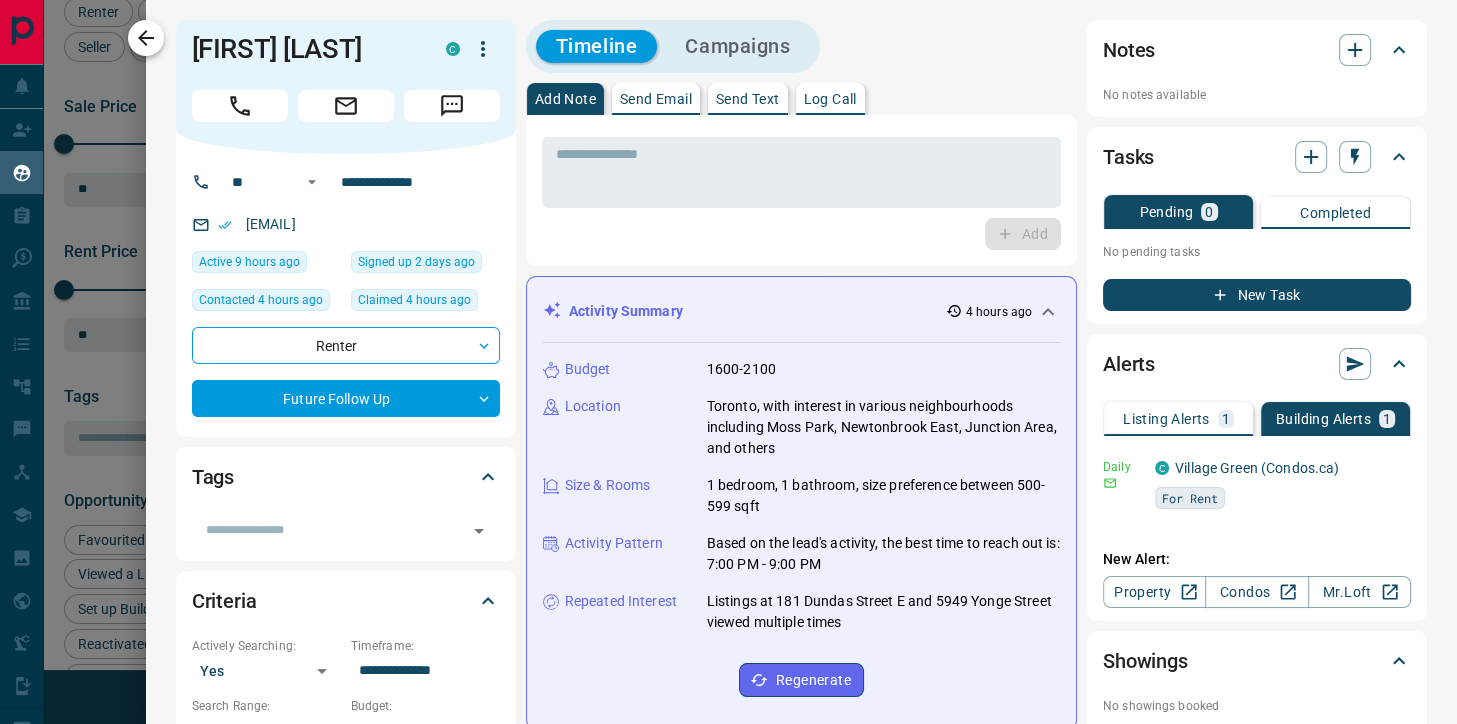 click 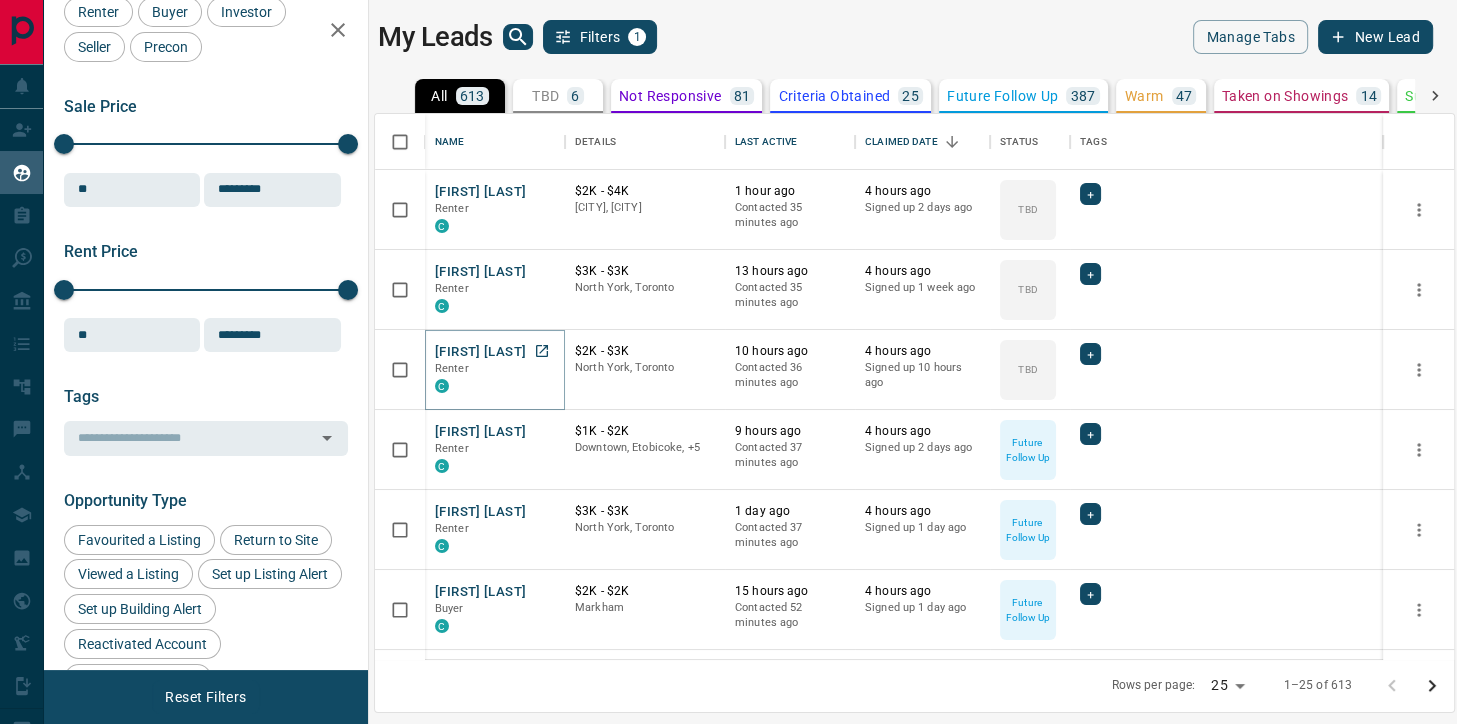 click on "[FIRST] [LAST]" at bounding box center (480, 352) 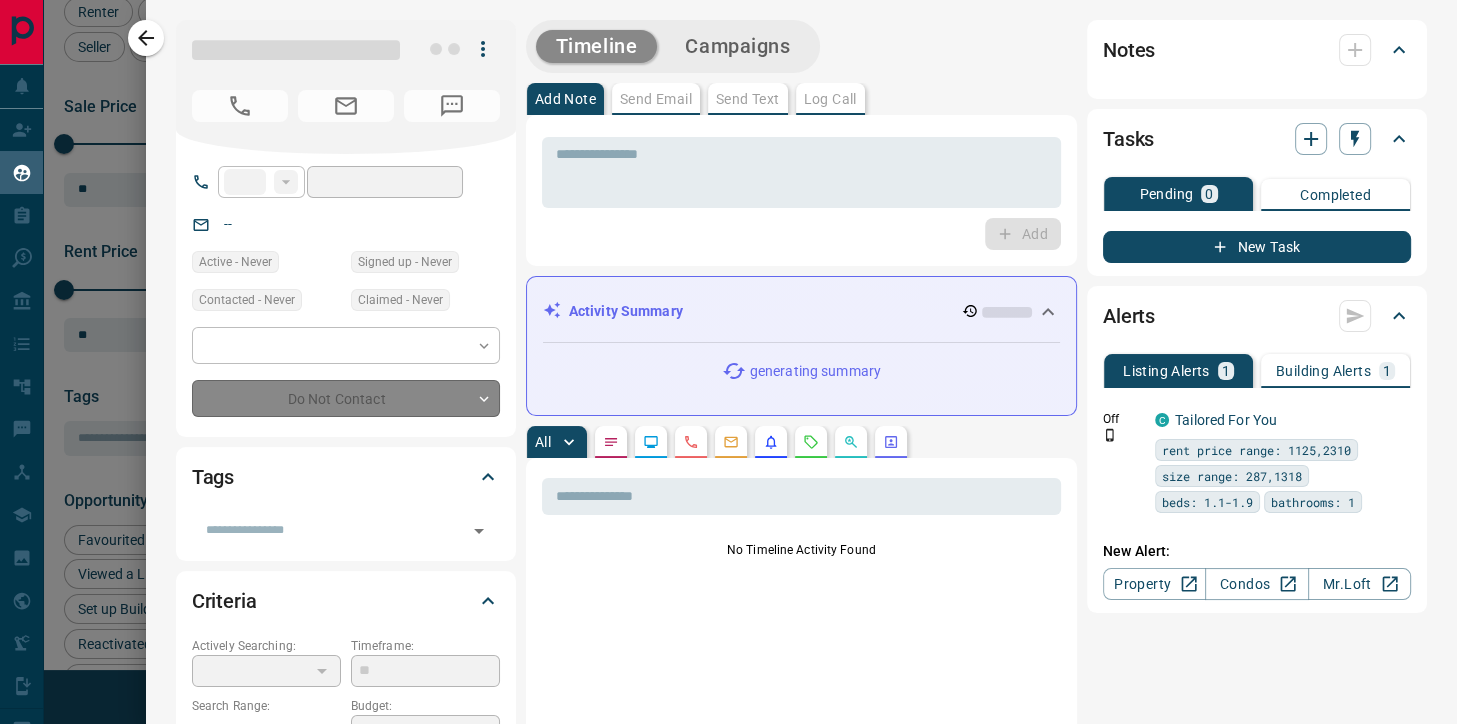 type on "**" 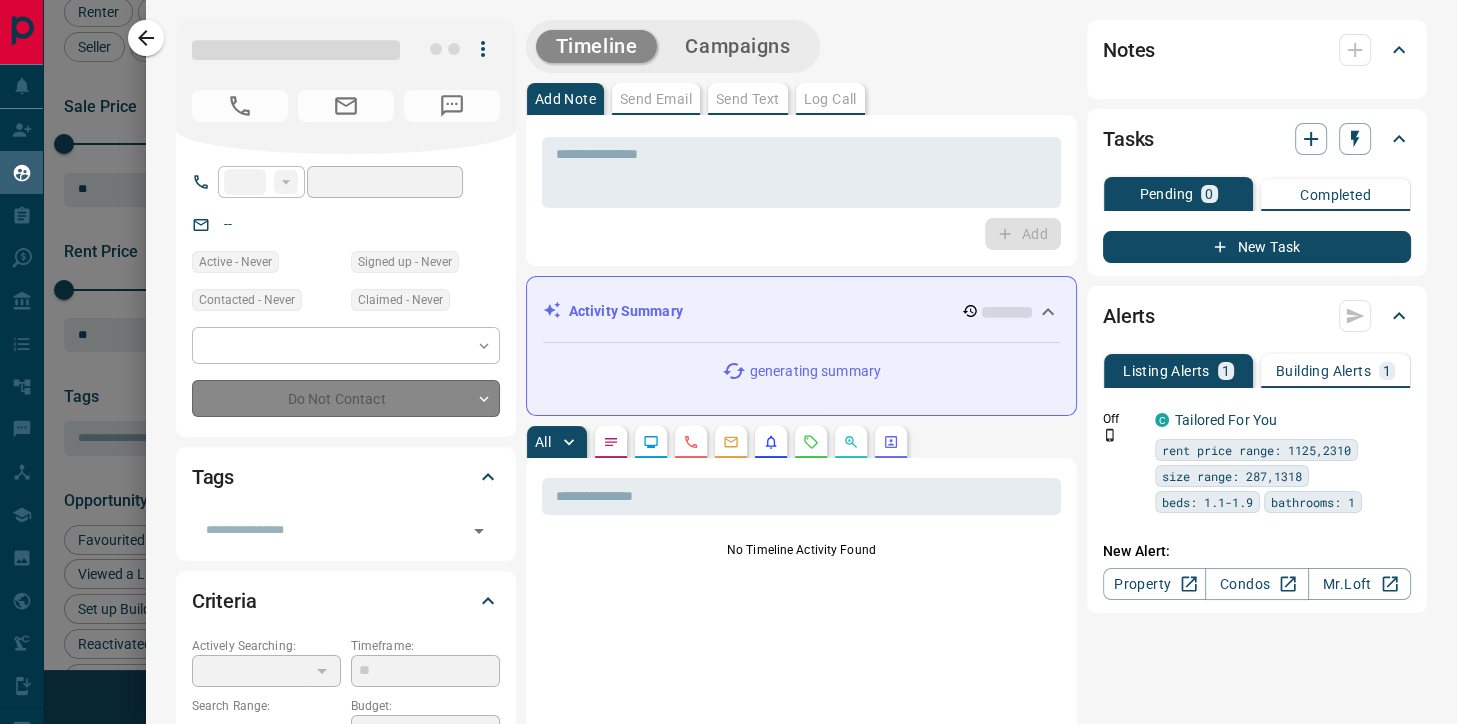 type on "**********" 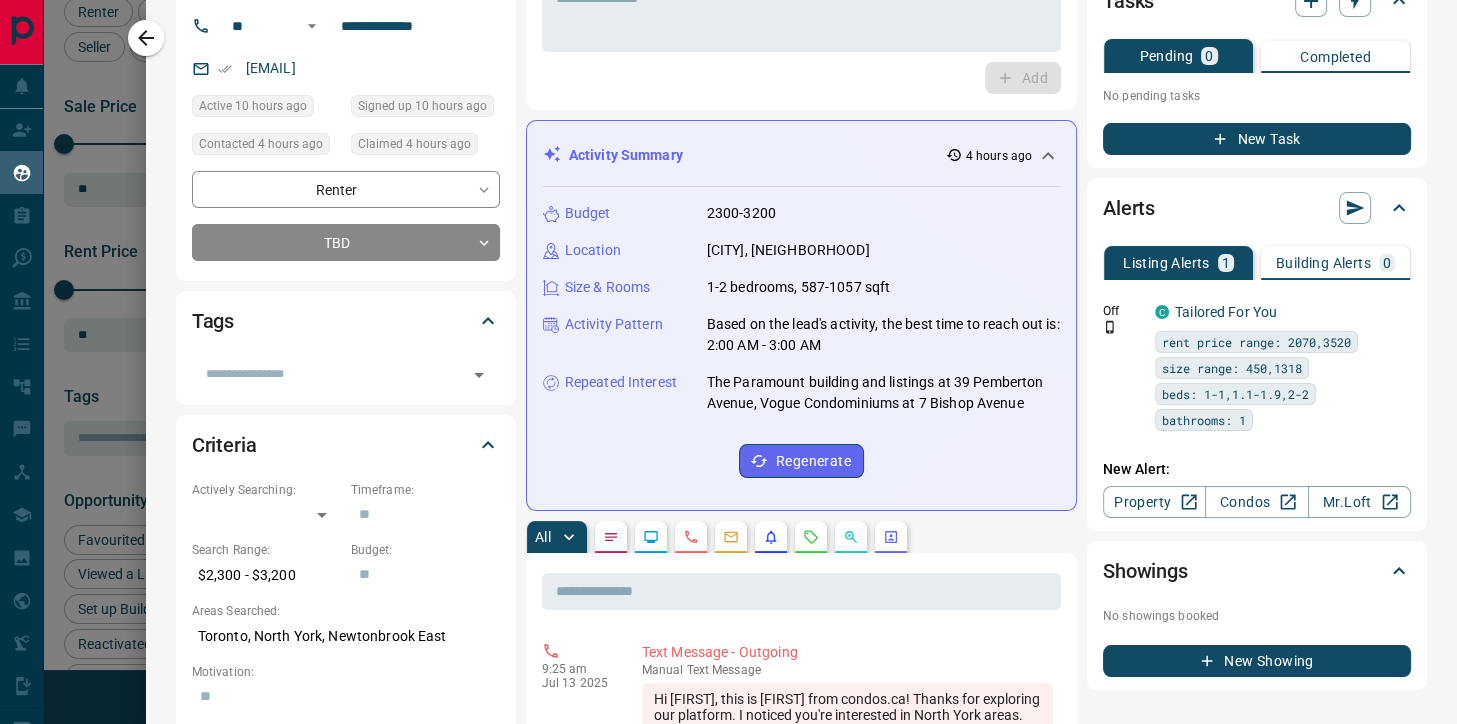 scroll, scrollTop: 224, scrollLeft: 0, axis: vertical 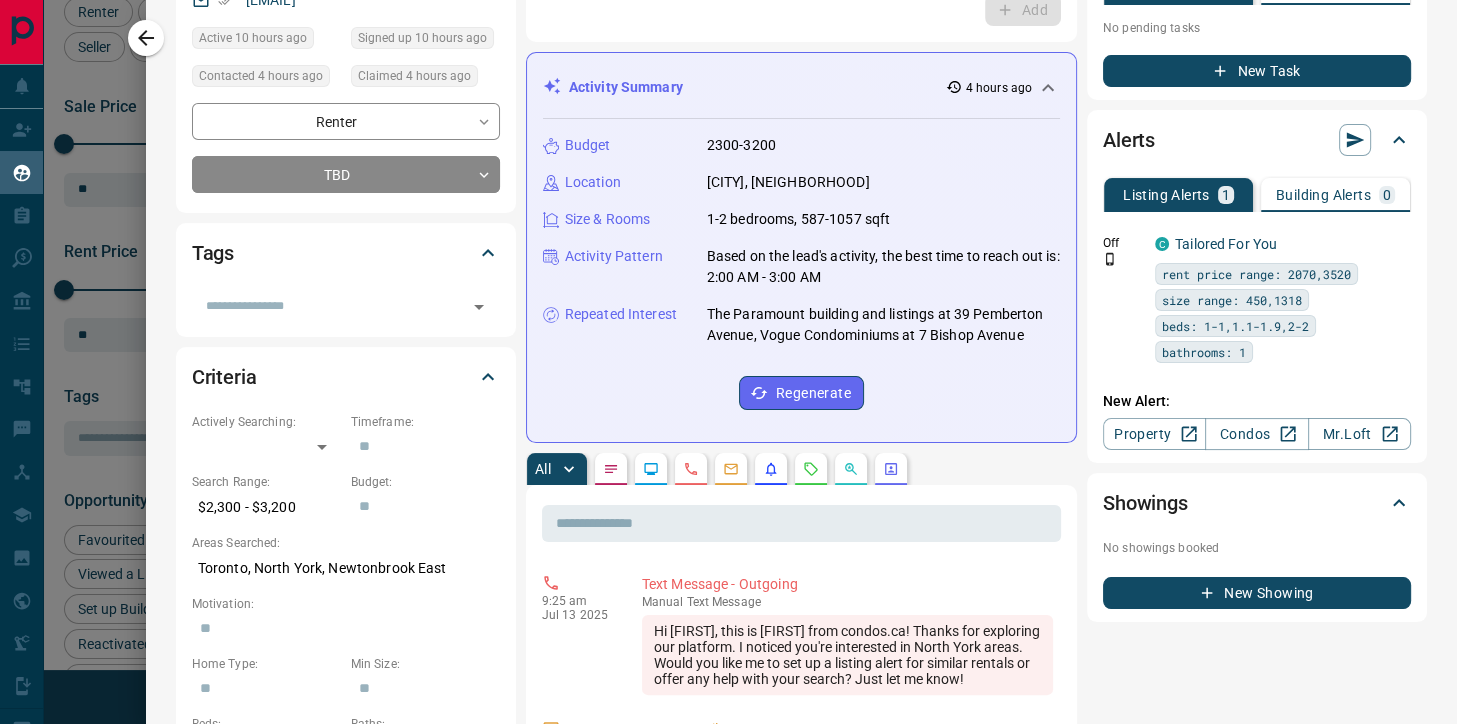 click 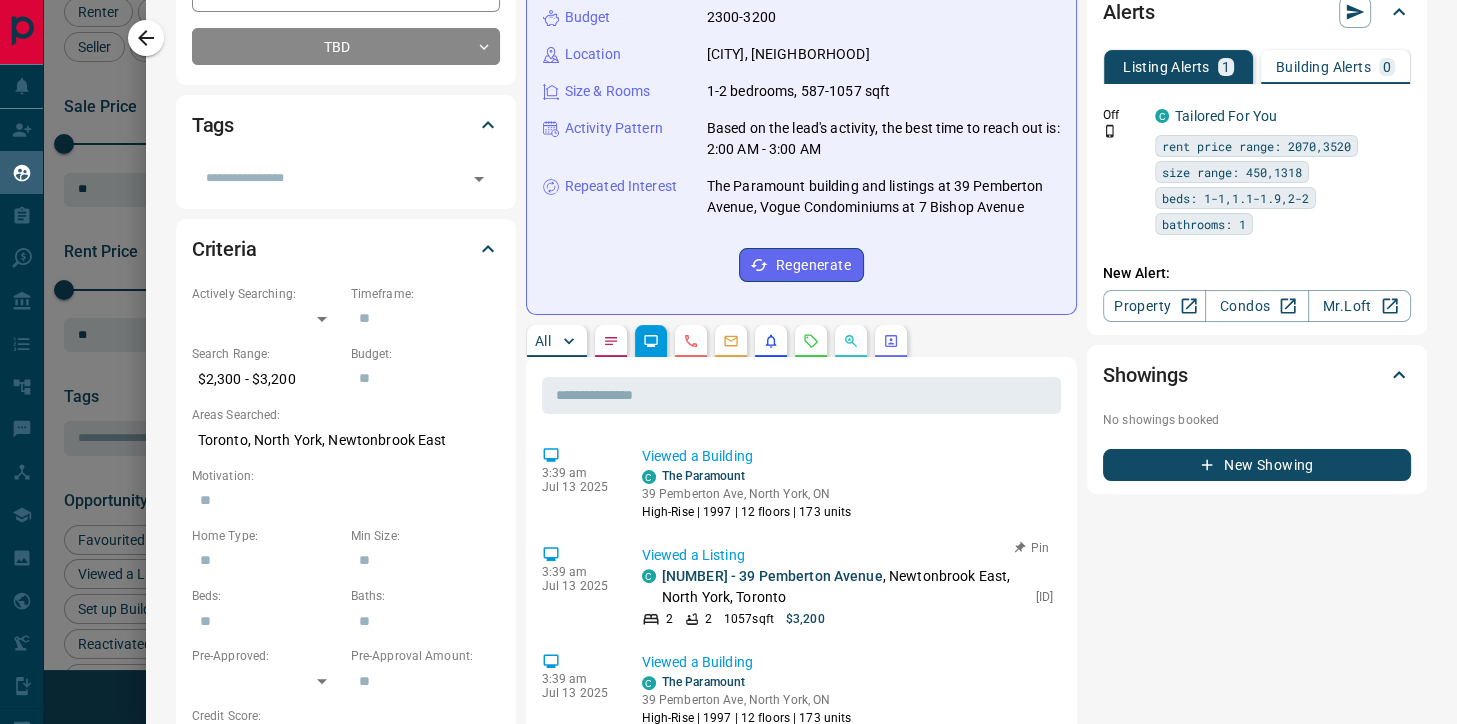 scroll, scrollTop: 416, scrollLeft: 0, axis: vertical 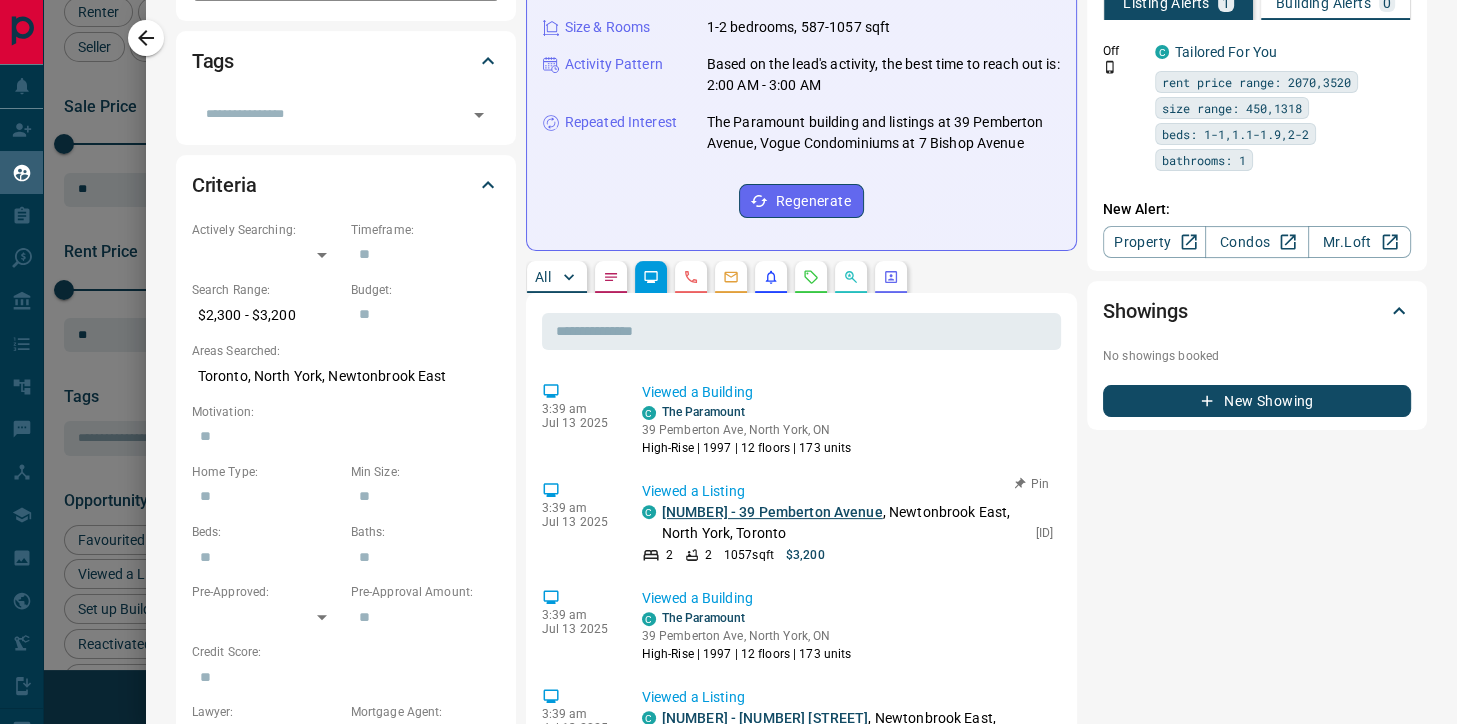 click on "[NUMBER] - 39 Pemberton Avenue" at bounding box center (772, 512) 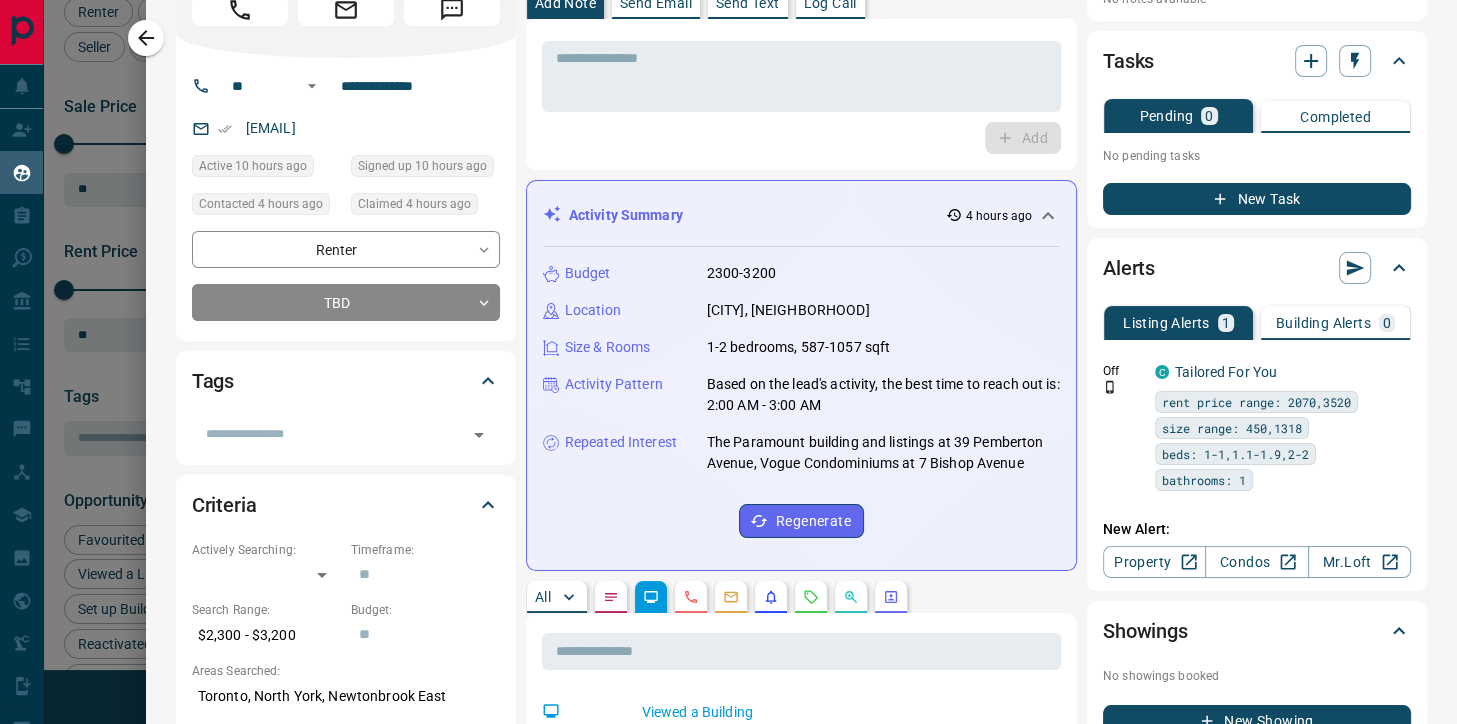 scroll, scrollTop: 0, scrollLeft: 0, axis: both 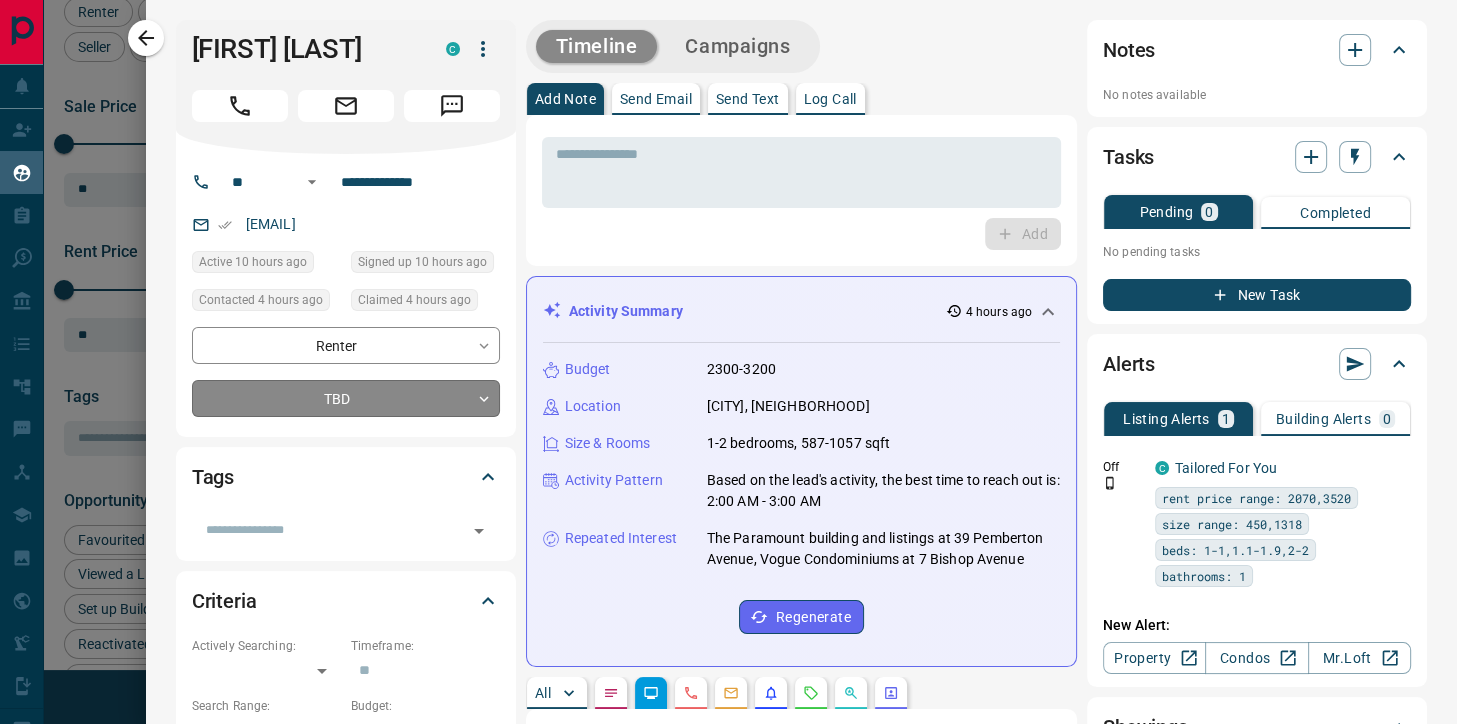 click on "Lead Transfers Claim Leads My Leads Tasks Opportunities Deals Campaigns Automations Messages Broker Bay Training Media Services Agent Resources Precon Worksheet Mobile Apps Disclosure Logout My Leads Filters 1 Manage Tabs New Lead All 613 TBD 6 Do Not Contact - Not Responsive 81 Bogus 14 Just Browsing 34 Criteria Obtained 25 Future Follow Up 387 Warm 47 HOT - Taken on Showings 14 Submitted Offer - Client 5 Name Details Last Active Claimed Date Status Tags [FIRST] [LAST] Renter C $2K - $4K North York, Vaughan 1 hour ago Contacted 35 minutes ago 4 hours ago Signed up 2 days ago TBD + [FIRST] [LAST] Renter C $3K - $3K North York, Toronto 13 hours ago Contacted 36 minutes ago 4 hours ago Signed up 1 week ago TBD + [FIRST] [LAST] Renter C $2K - $3K North York, Toronto 10 hours ago Contacted 36 minutes ago 4 hours ago Signed up 10 hours ago TBD + [FIRST] [LAST] Renter C $1K - $2K Downtown, Etobicoke, +5 9 hours ago Contacted 37 minutes ago 4 hours ago Signed up 2 days ago Future Follow Up + [FIRST] [LAST] Renter C + C +" at bounding box center [728, 349] 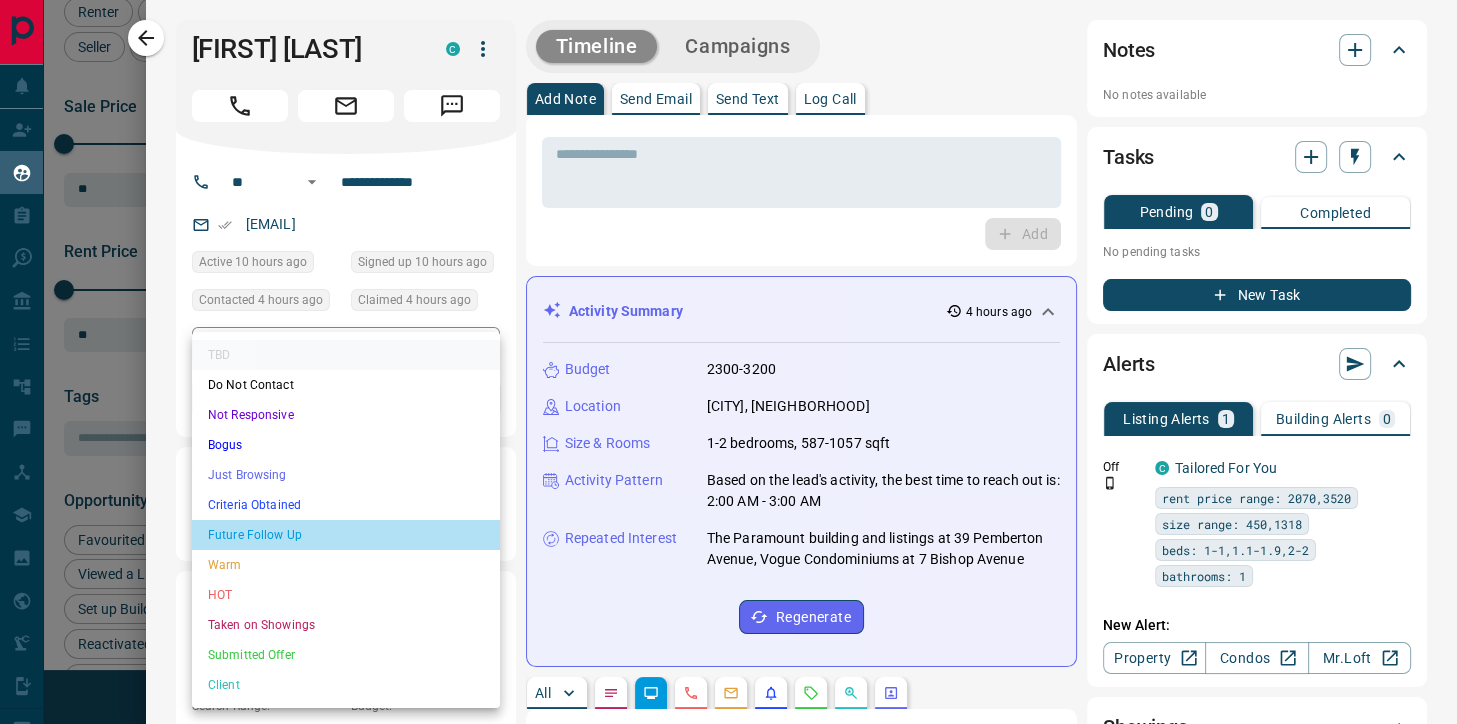 click on "Future Follow Up" at bounding box center [346, 535] 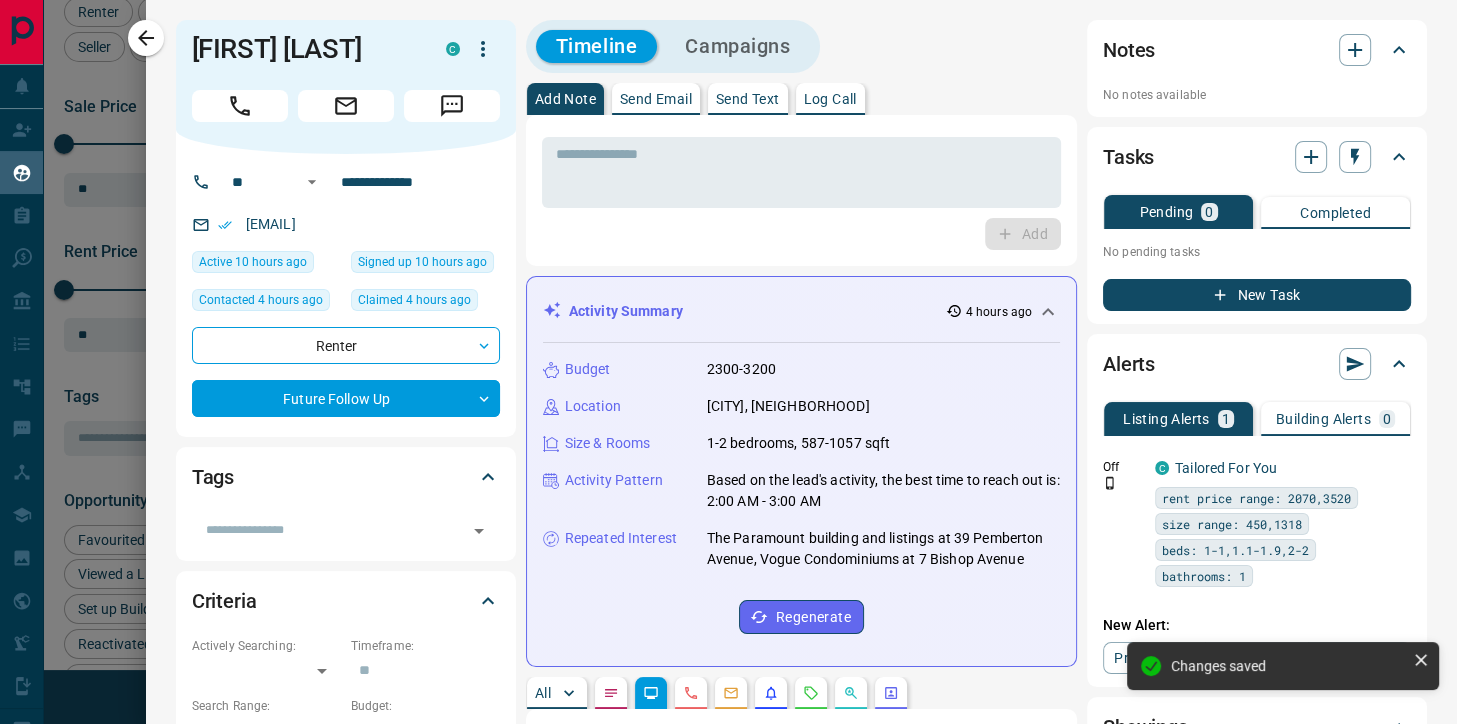 type on "*" 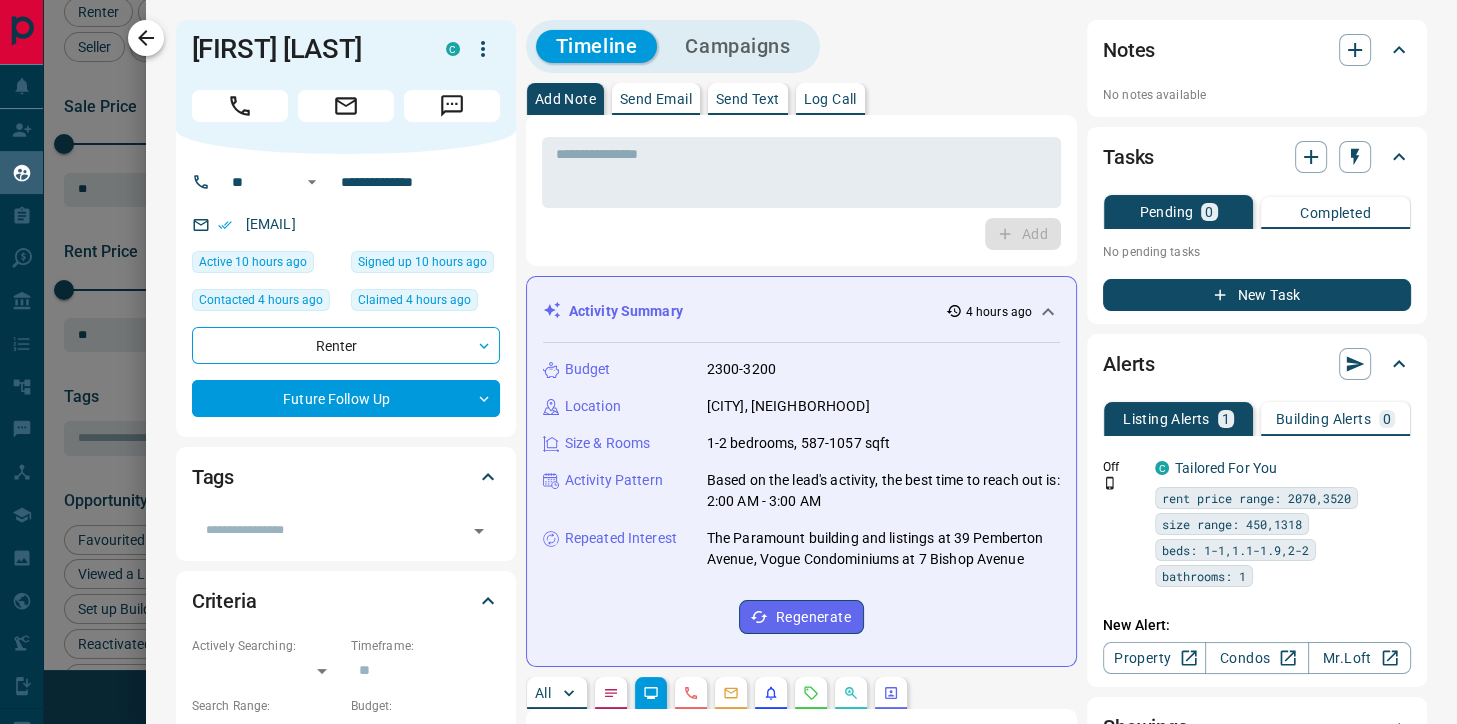 click 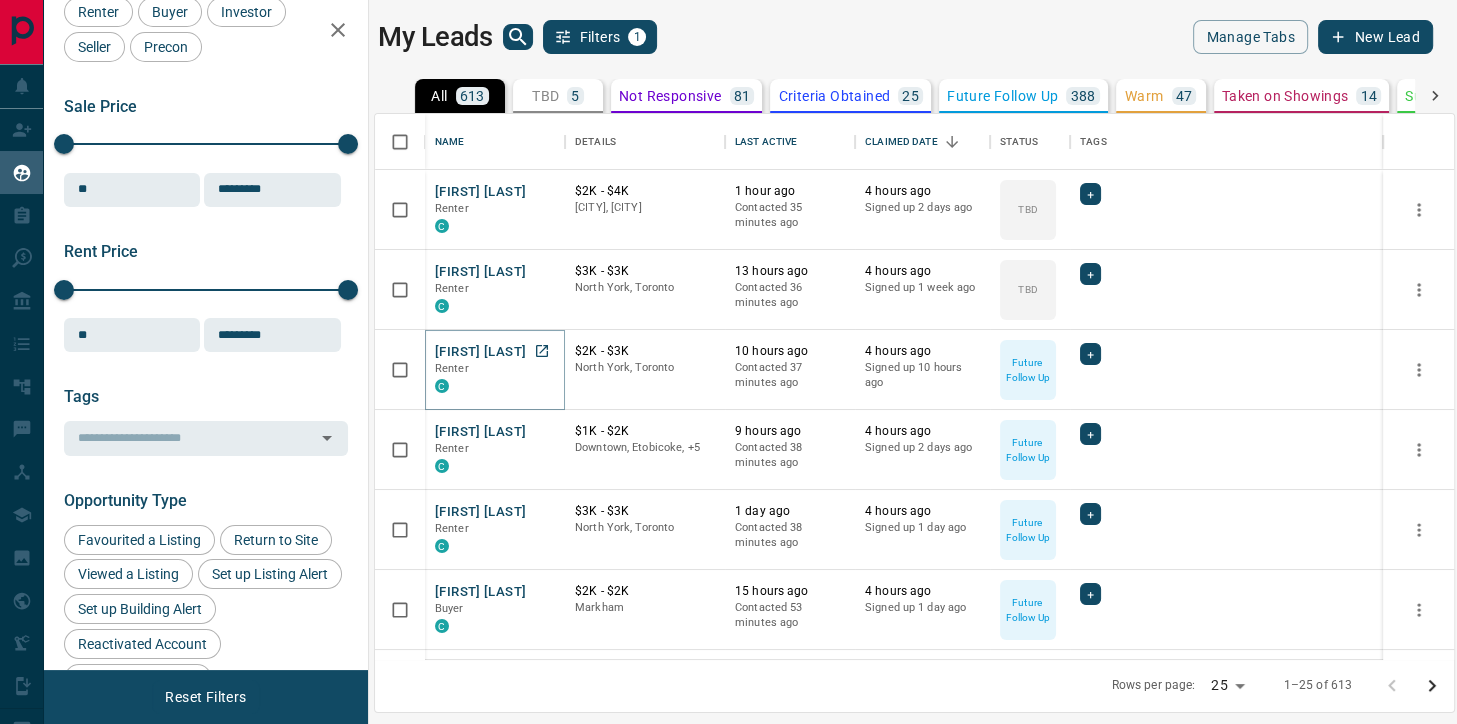 click on "[FIRST] [LAST]" at bounding box center (480, 352) 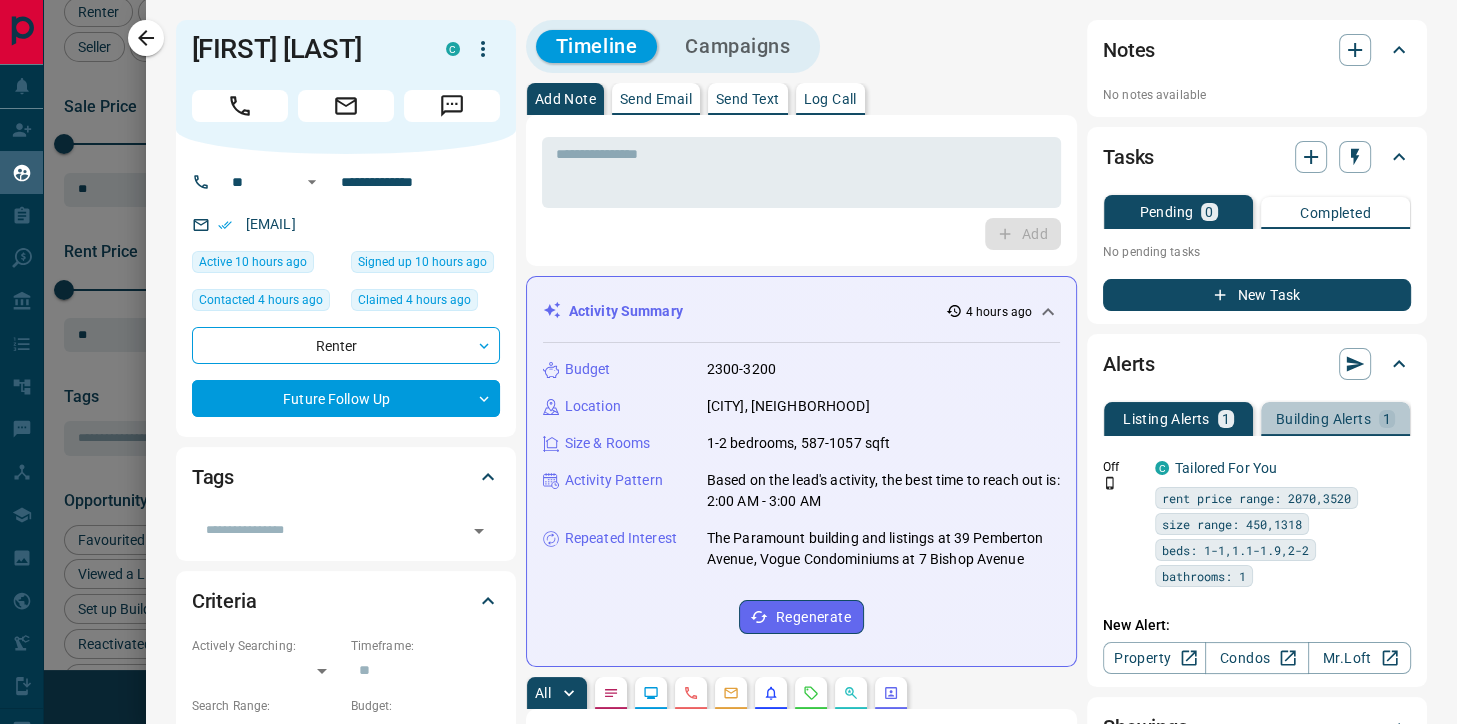 click on "Building Alerts" at bounding box center [1323, 419] 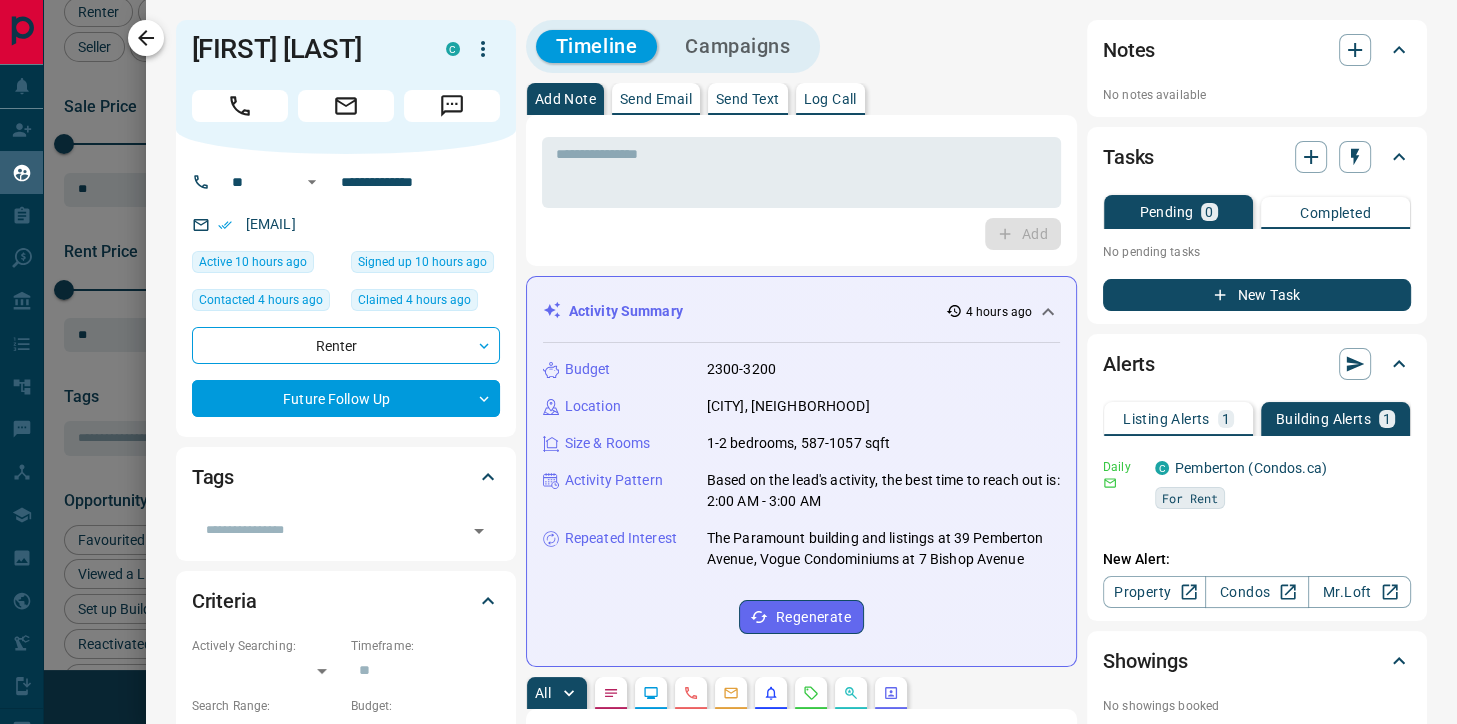 click 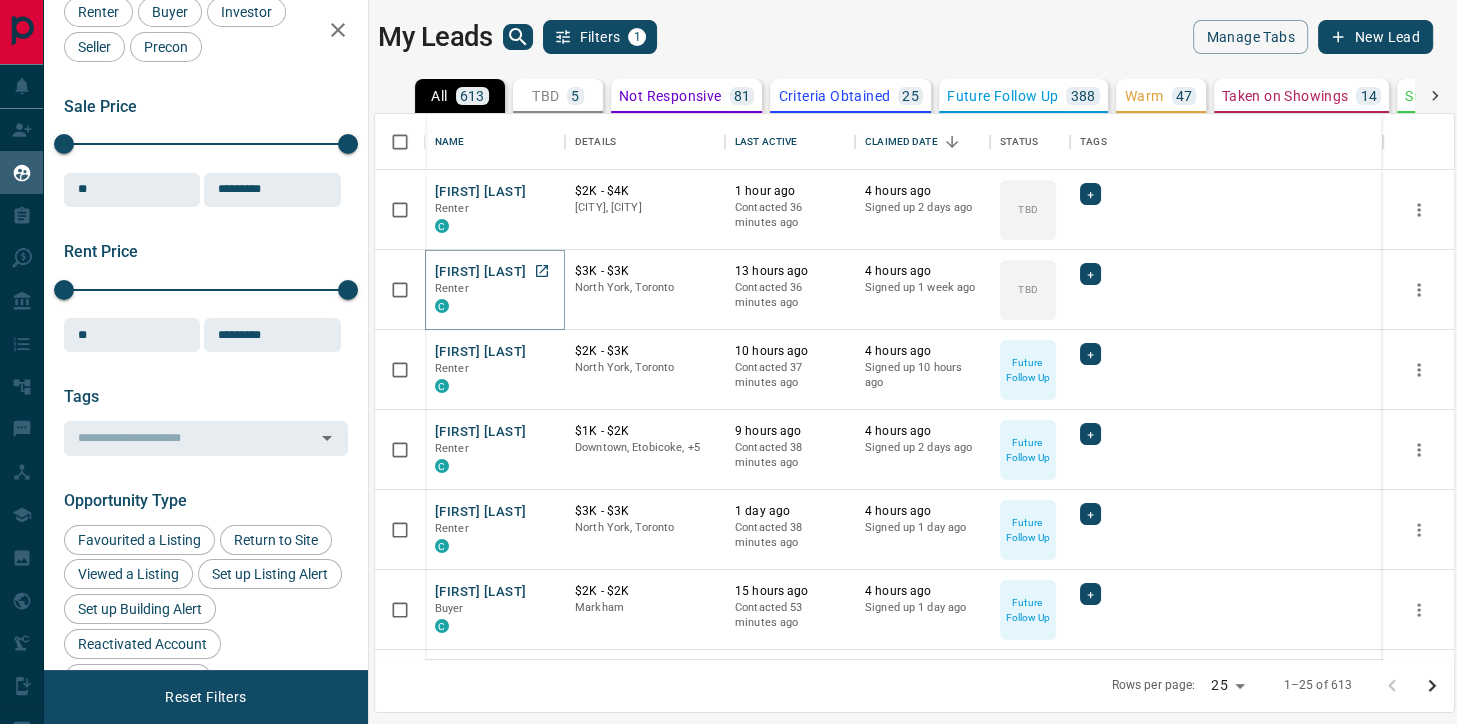 click on "[FIRST] [LAST]" at bounding box center [480, 272] 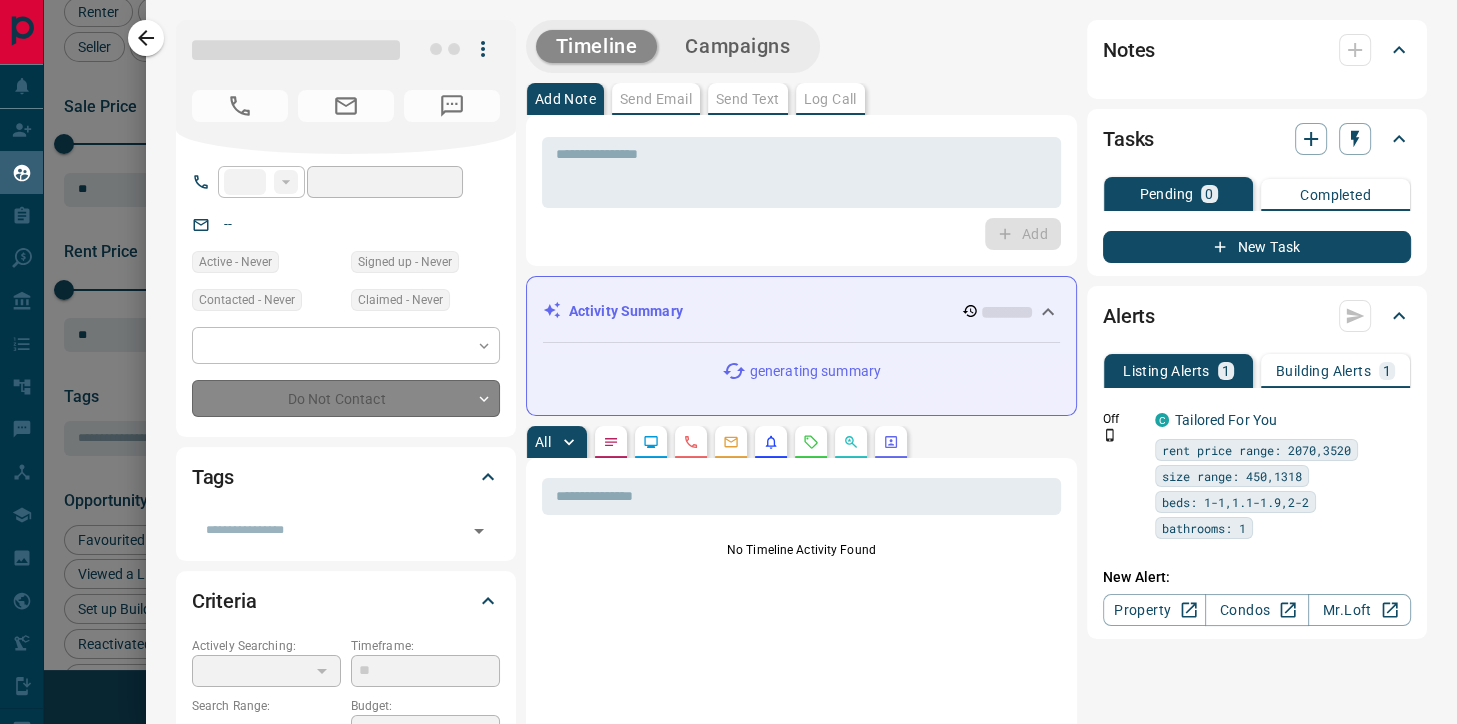 type on "**" 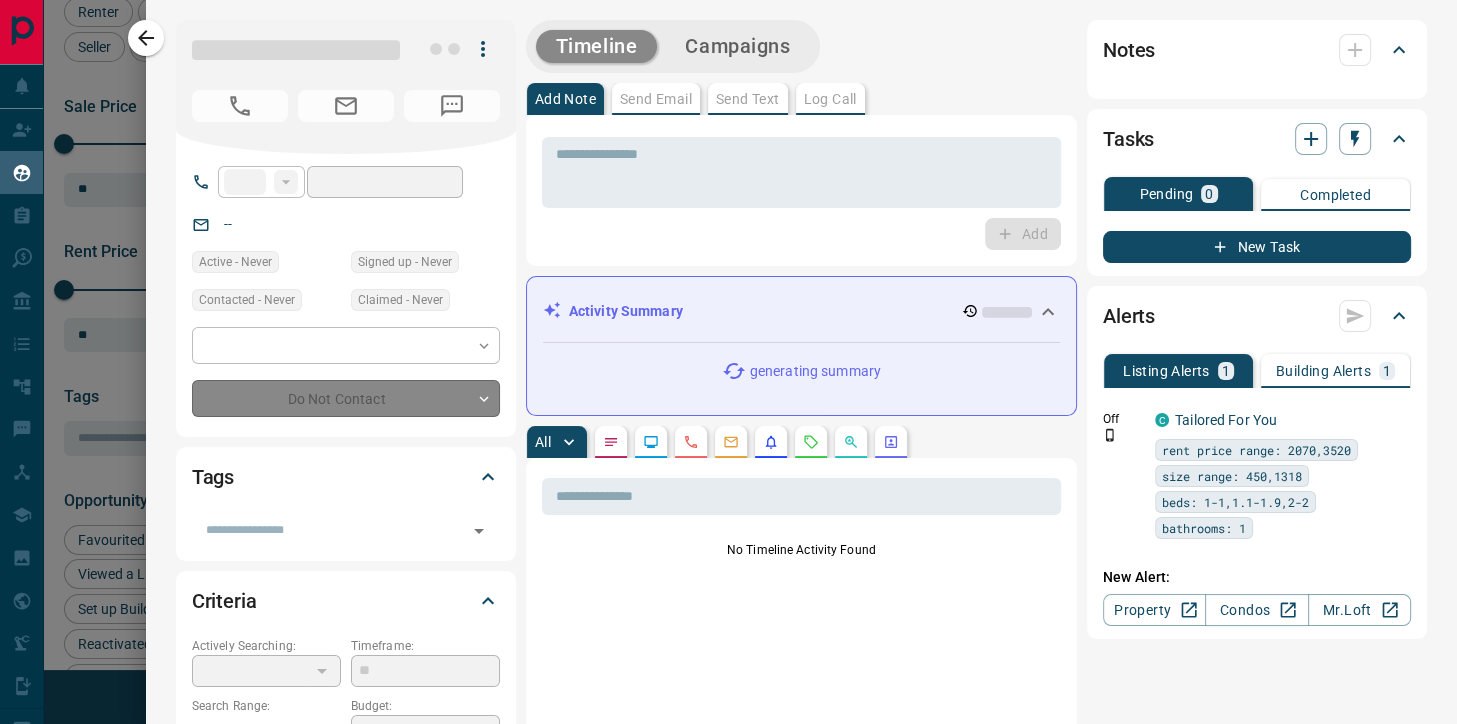 type on "**********" 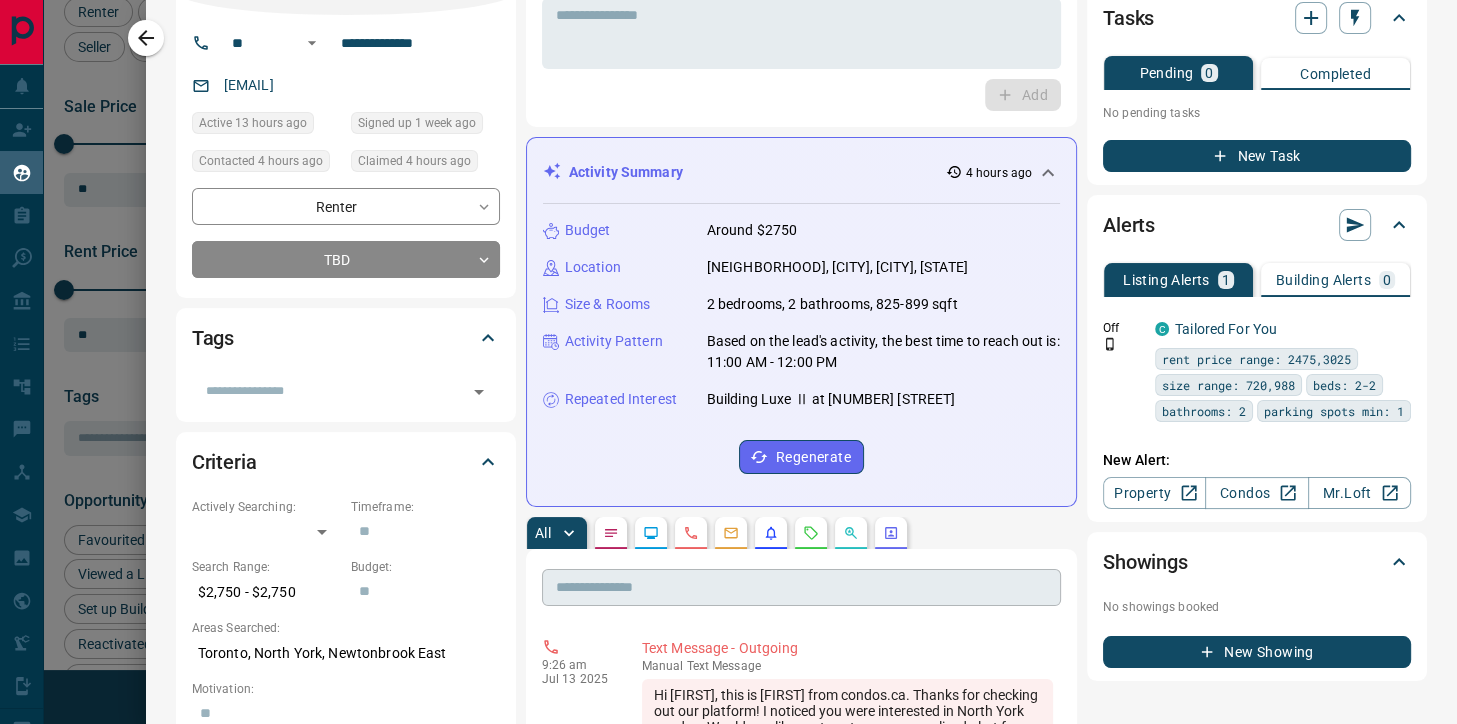scroll, scrollTop: 192, scrollLeft: 0, axis: vertical 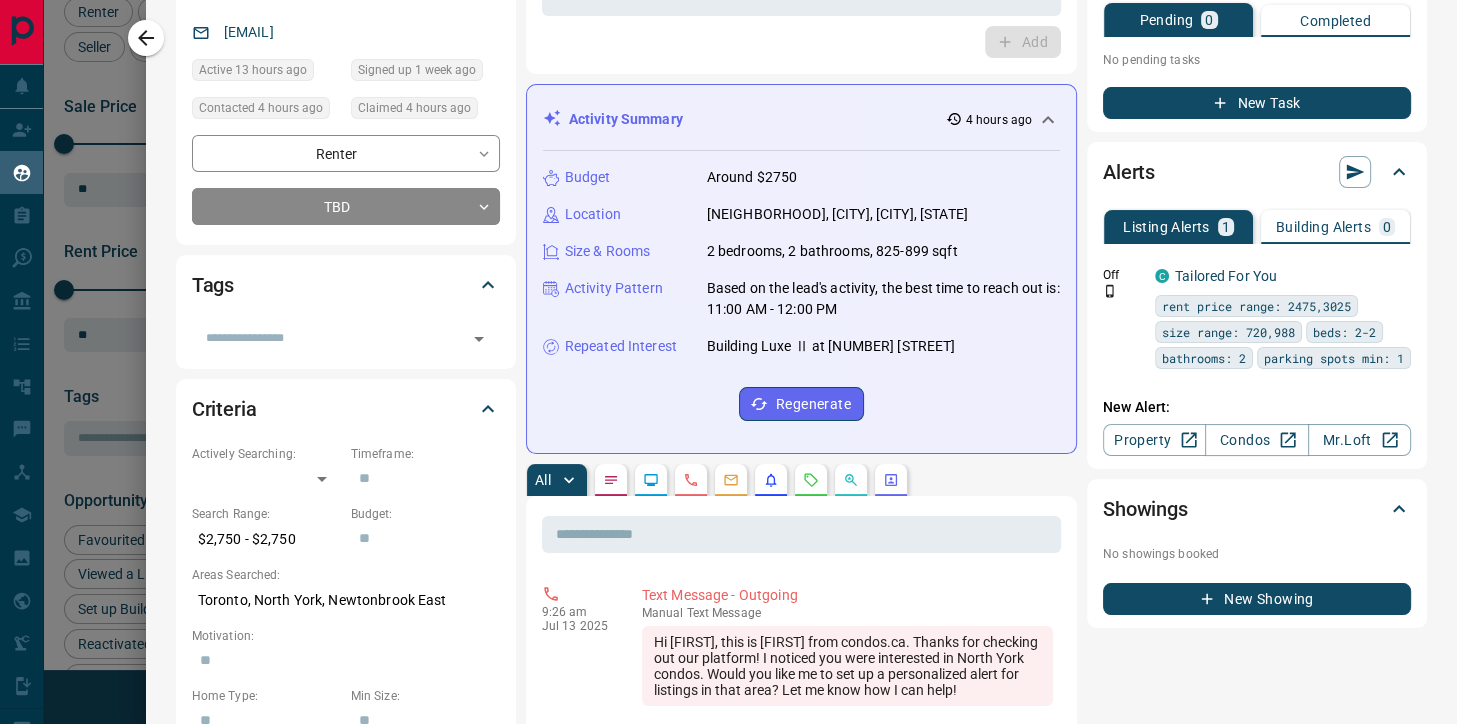 click 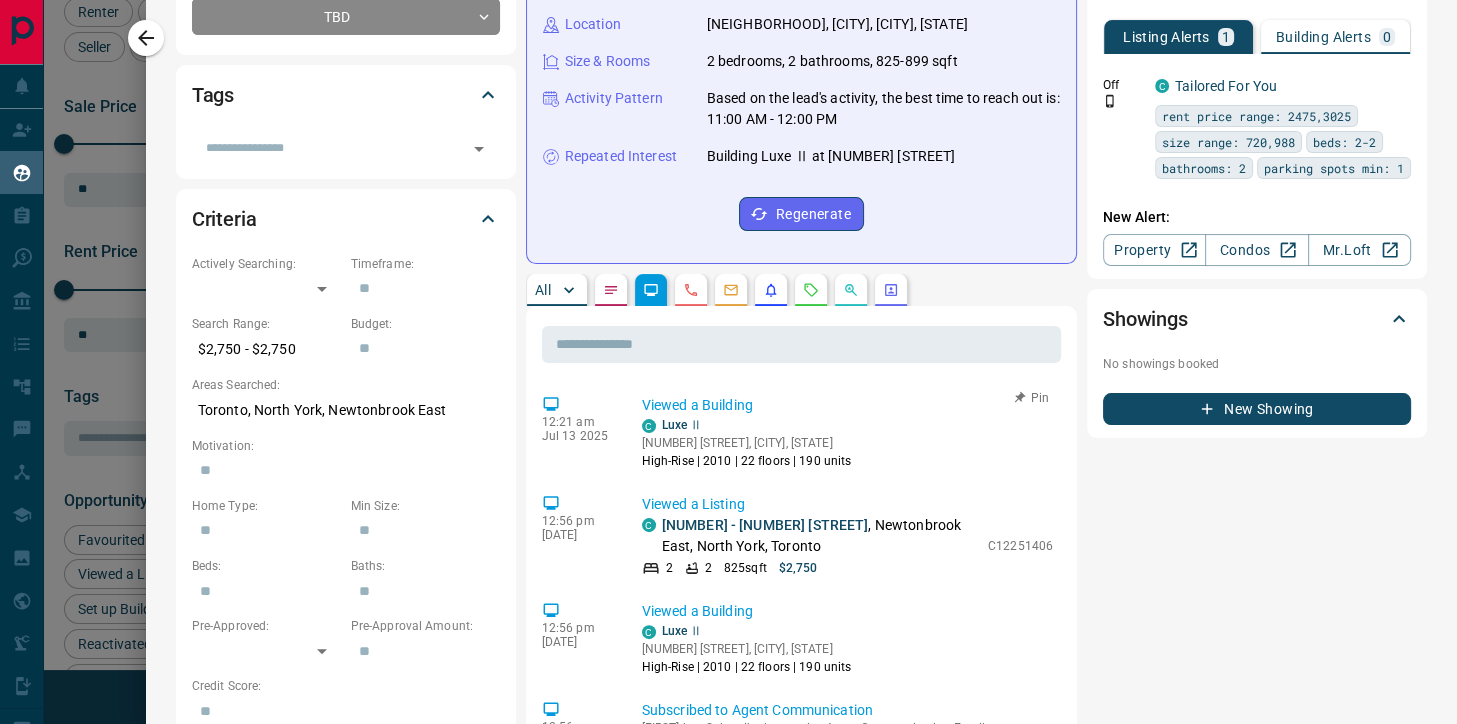 scroll, scrollTop: 384, scrollLeft: 0, axis: vertical 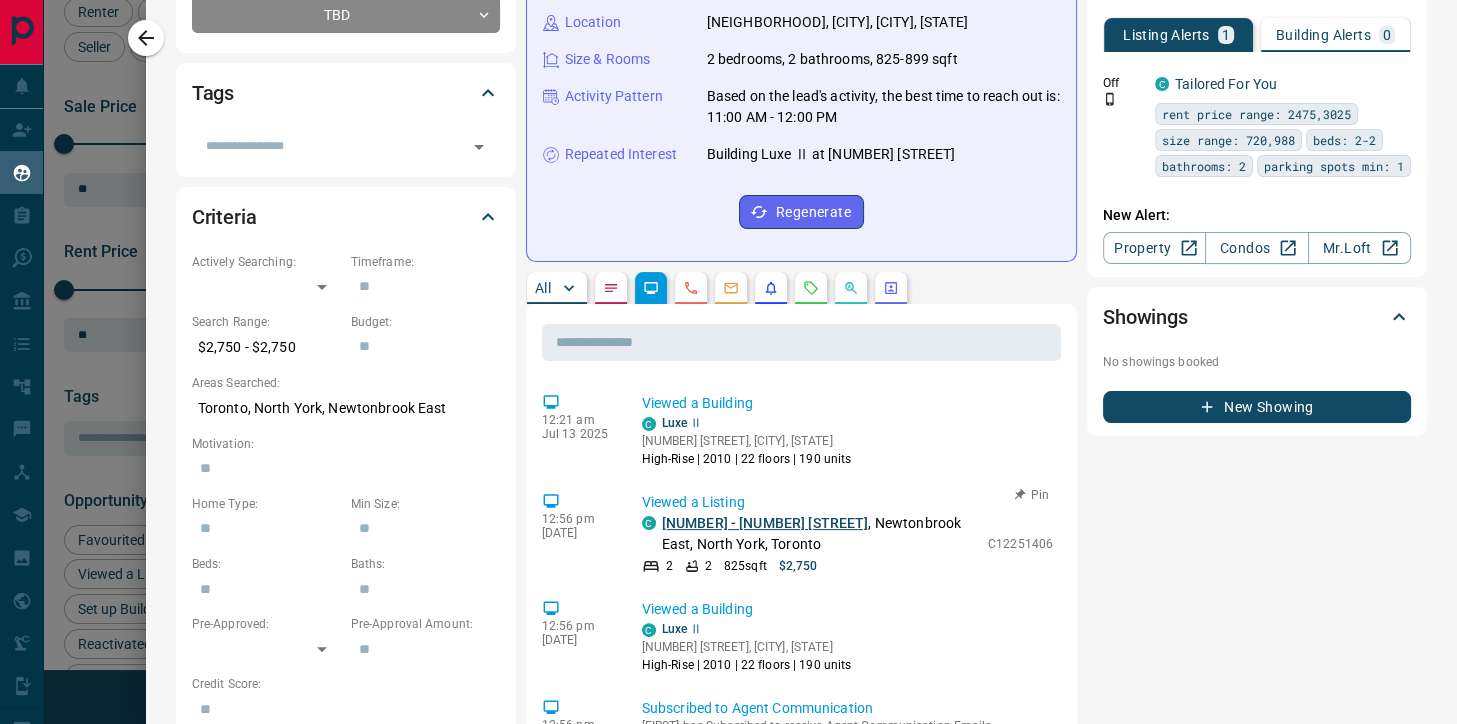 click on "[NUMBER] - [NUMBER] [STREET]" at bounding box center (765, 523) 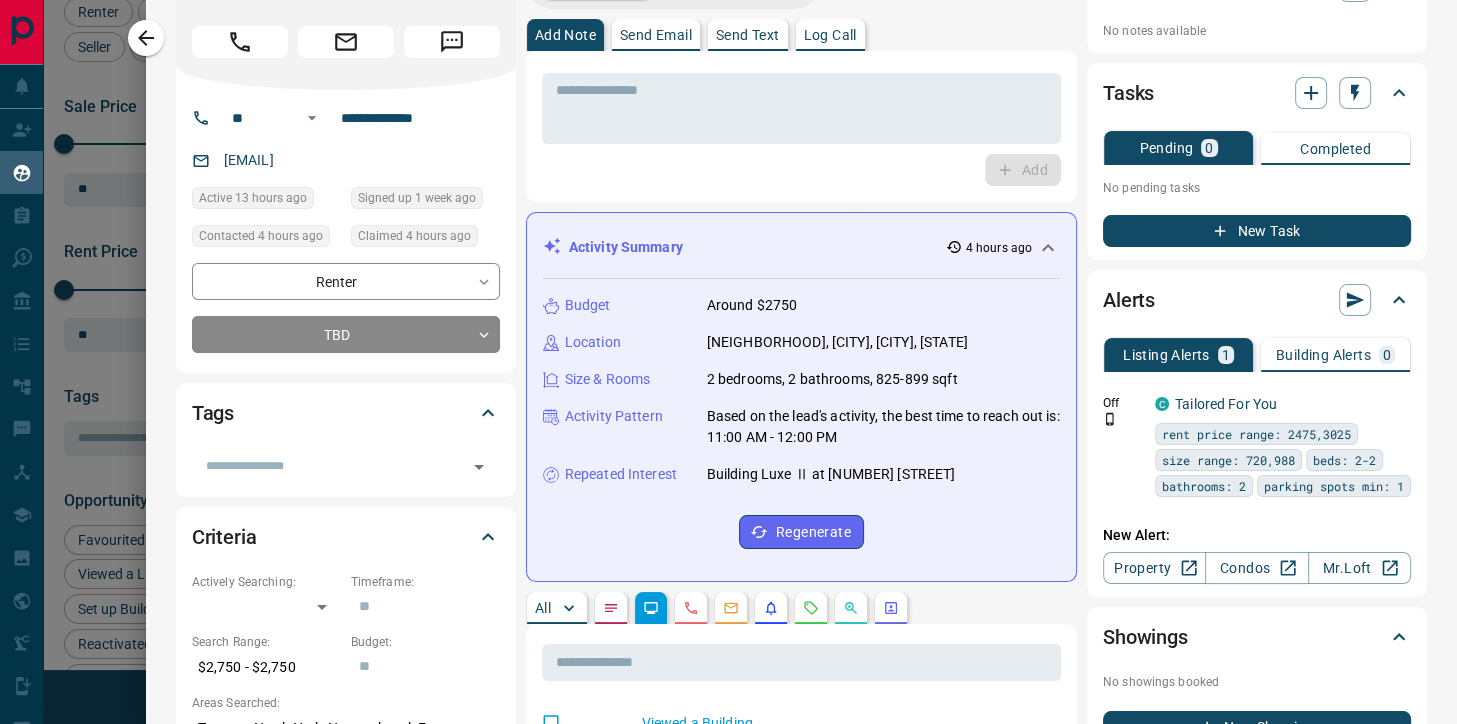 scroll, scrollTop: 0, scrollLeft: 0, axis: both 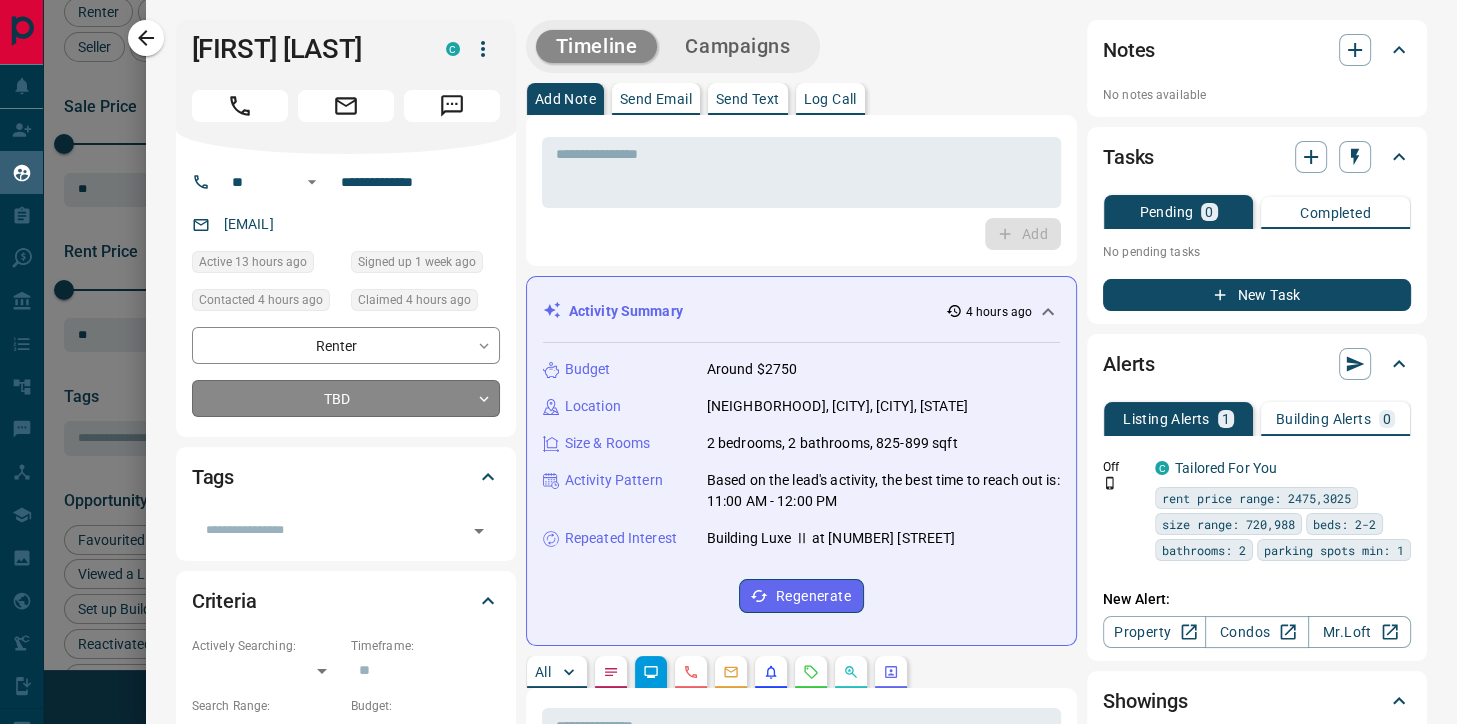 click on "Lead Transfers Claim Leads My Leads Tasks Opportunities Deals Campaigns Automations Messages Broker Bay Training Media Services Agent Resources Precon Worksheet Mobile Apps Disclosure Logout My Leads Filters 1 Manage Tabs New Lead All 613 TBD 5 Do Not Contact - Not Responsive 81 Bogus 14 Just Browsing 34 Criteria Obtained 25 Future Follow Up 388 Warm 47 HOT - Taken on Showings 14 Submitted Offer - Client 5 Name Details Last Active Claimed Date Status Tags [FIRST] [LAST] Renter C $2K - $4K North York, Vaughan 1 hour ago Contacted 36 minutes ago 4 hours ago Signed up 2 days ago TBD + [FIRST] [LAST] Renter C $3K - $3K North York, Toronto 13 hours ago Contacted 37 minutes ago 4 hours ago Signed up 1 week ago TBD + [FIRST] [LAST] Renter C $2K - $3K North York, Toronto 10 hours ago Contacted 37 minutes ago 4 hours ago Signed up 10 hours ago Future Follow Up + [FIRST] [LAST] Renter C $1K - $2K Downtown, Etobicoke, +5 9 hours ago Contacted 38 minutes ago 4 hours ago Signed up 2 days ago Future Follow Up + [FIRST] [LAST] C" at bounding box center [728, 349] 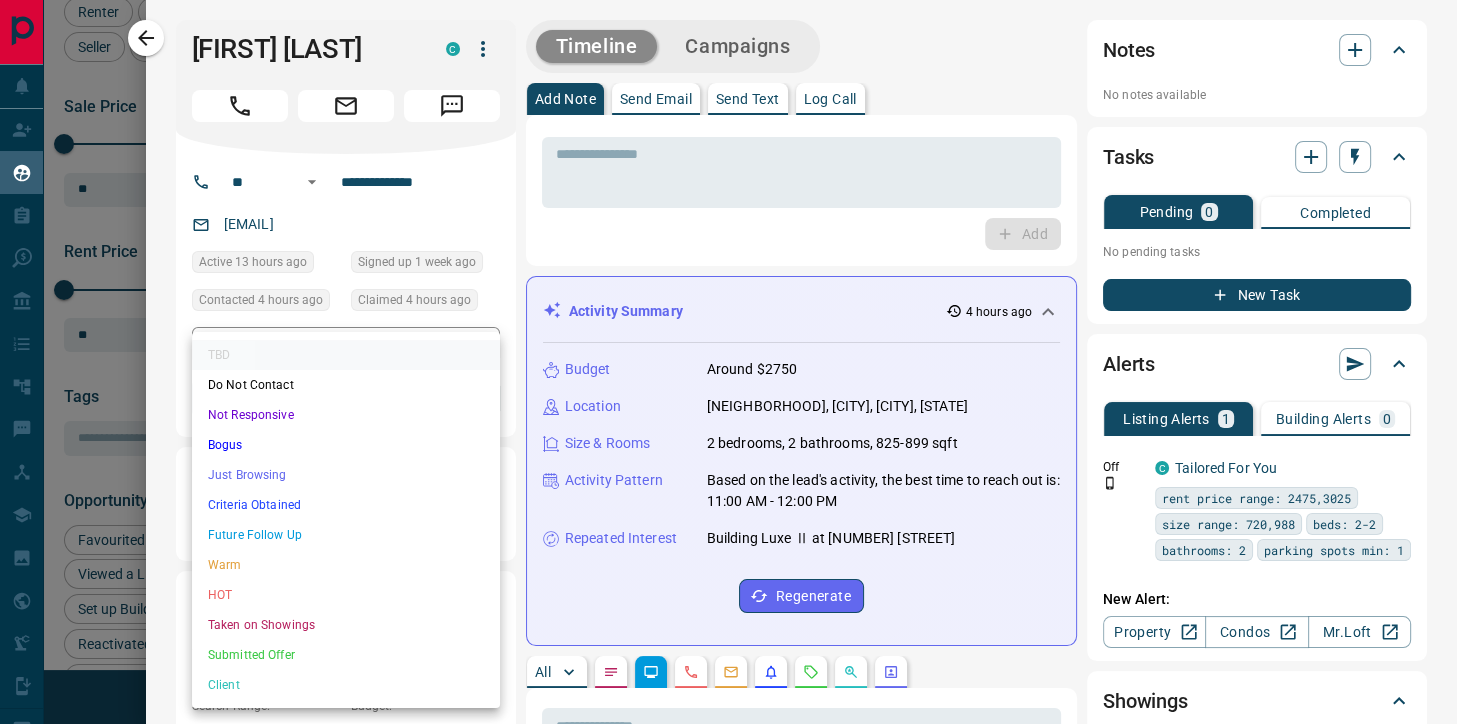 click on "Future Follow Up" at bounding box center (346, 535) 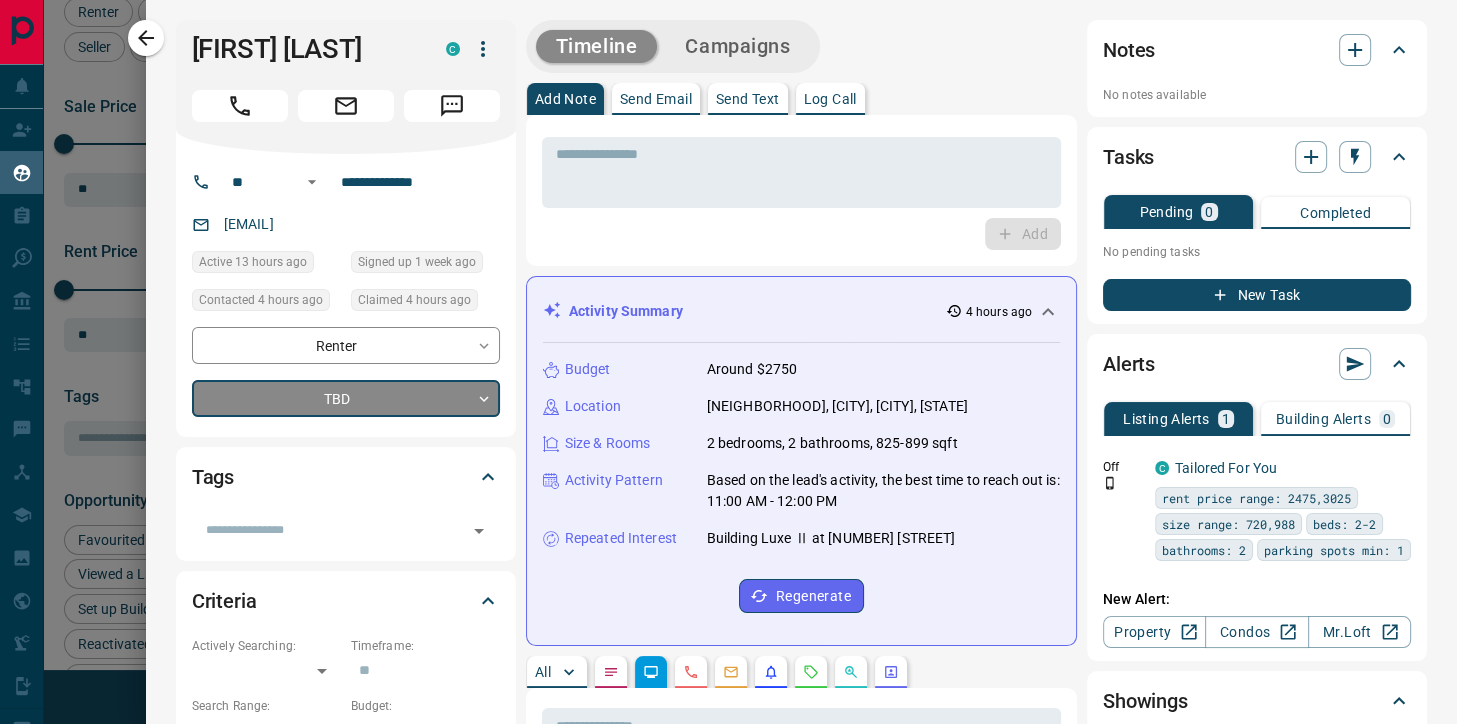 type on "*" 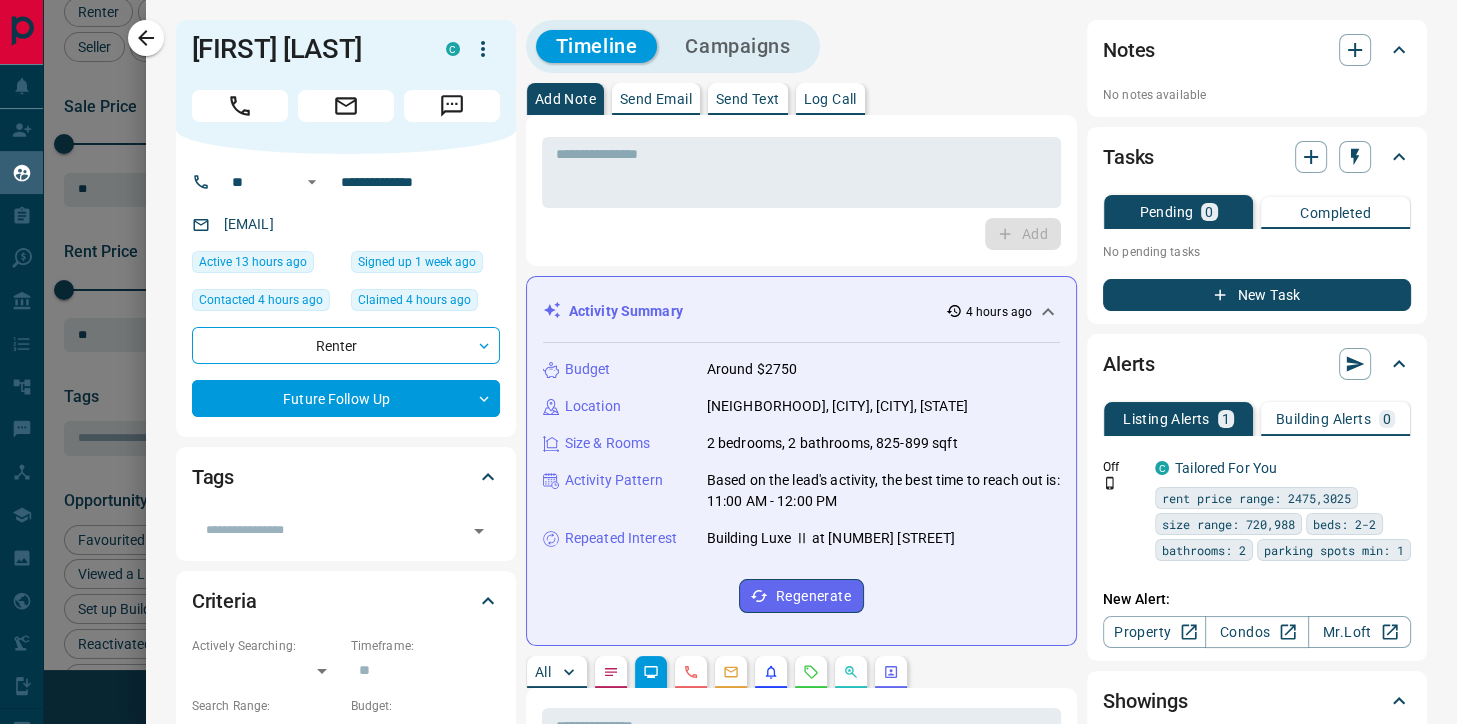 drag, startPoint x: 138, startPoint y: 44, endPoint x: 282, endPoint y: 122, distance: 163.76813 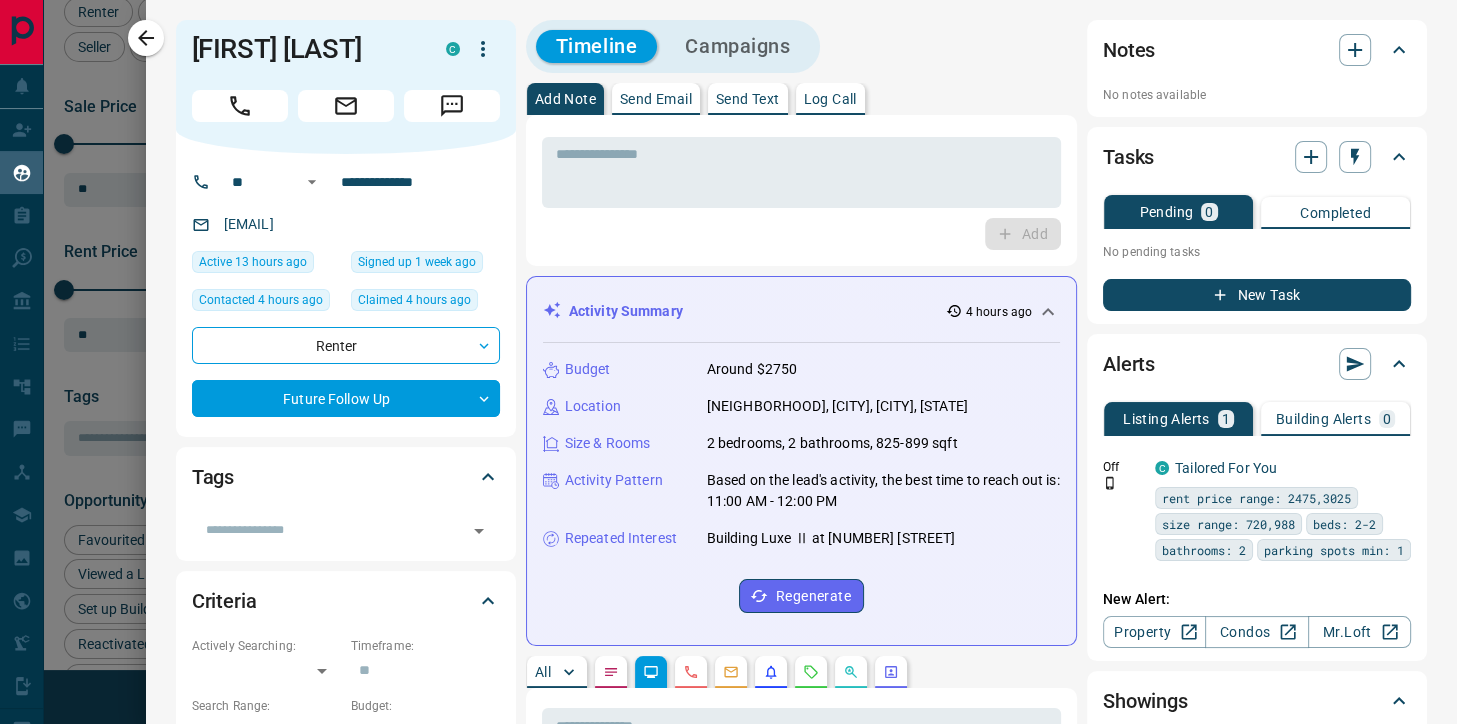 click 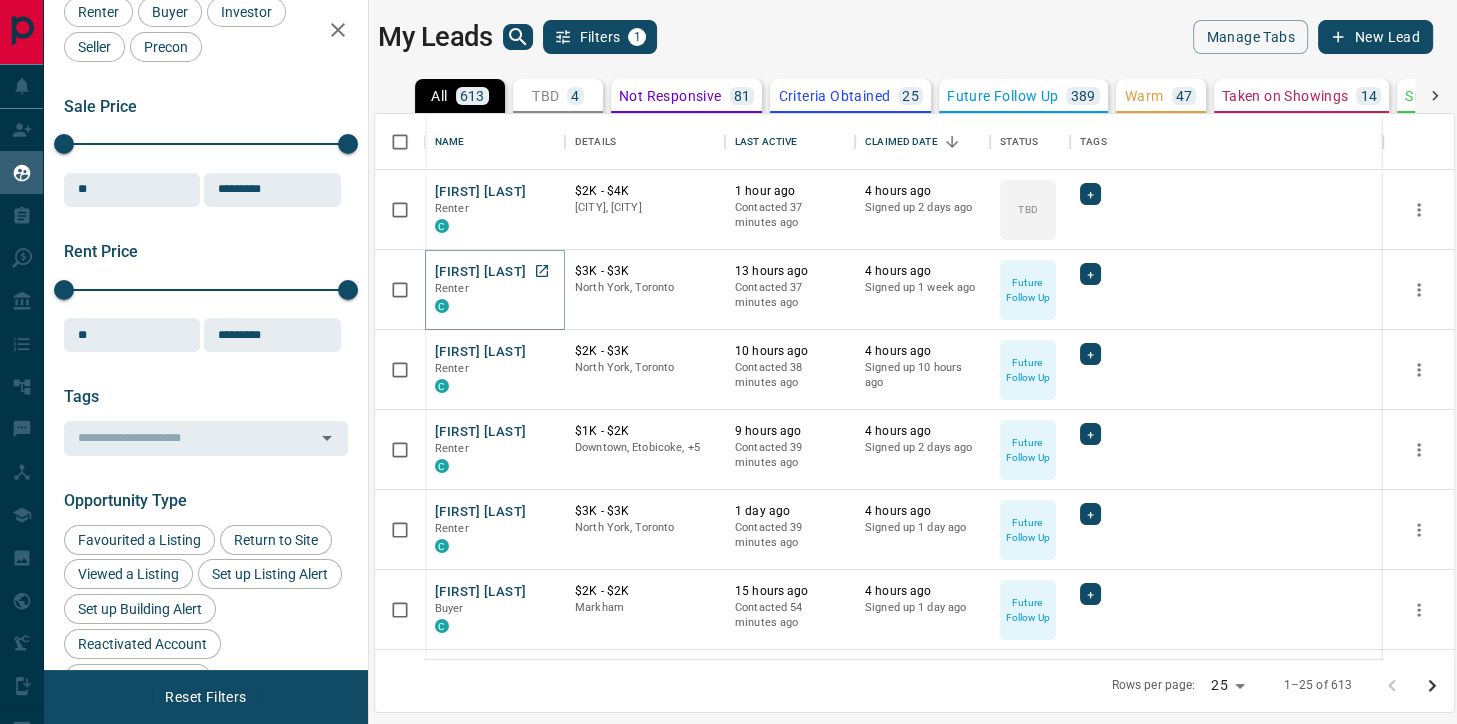 click on "[FIRST] [LAST]" at bounding box center [480, 272] 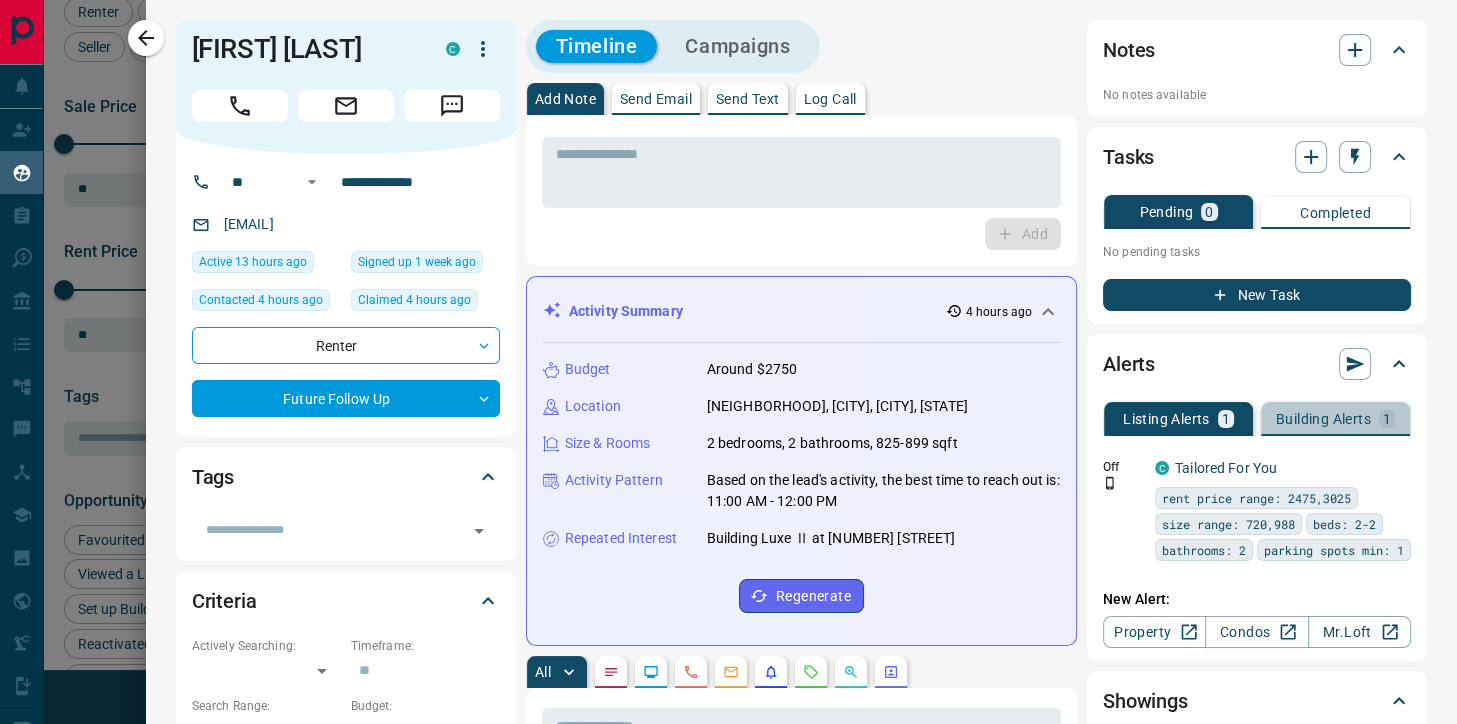 click on "Building Alerts" at bounding box center (1323, 419) 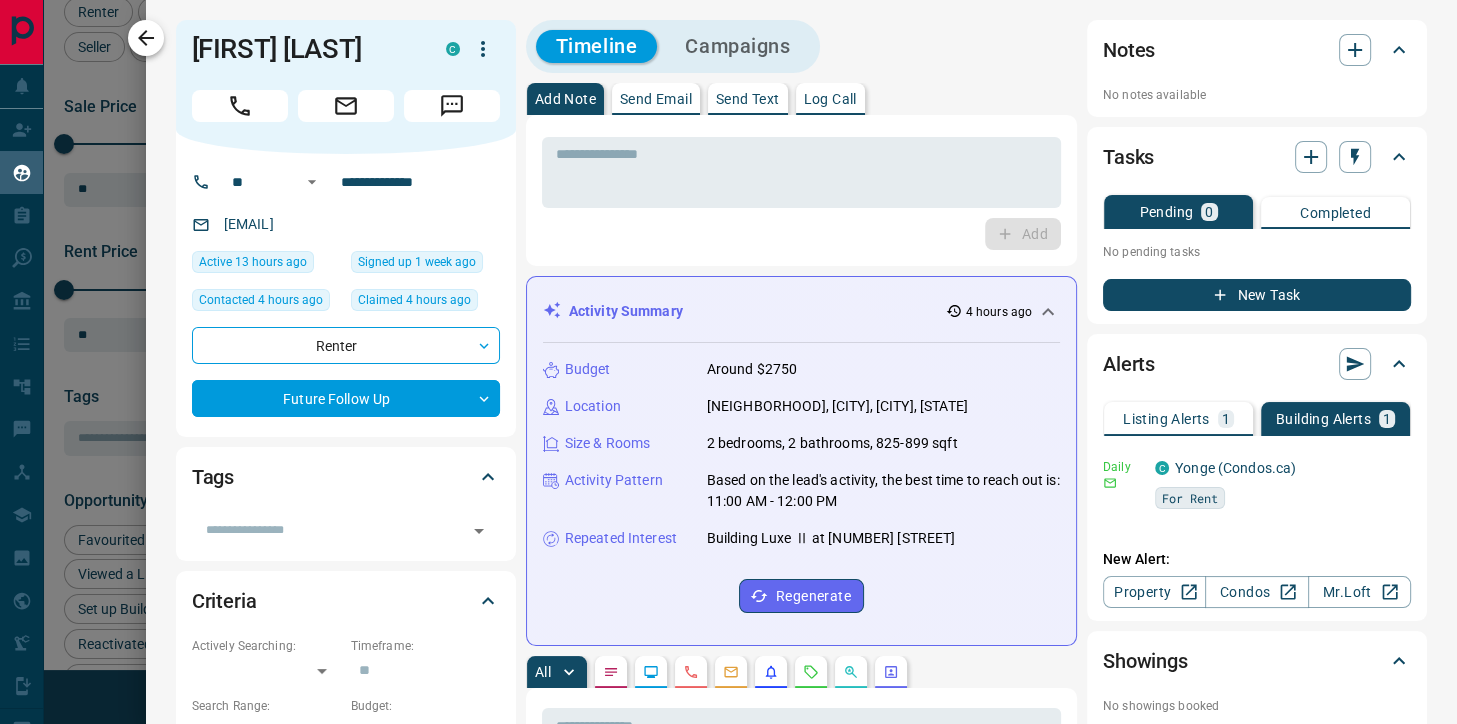 click 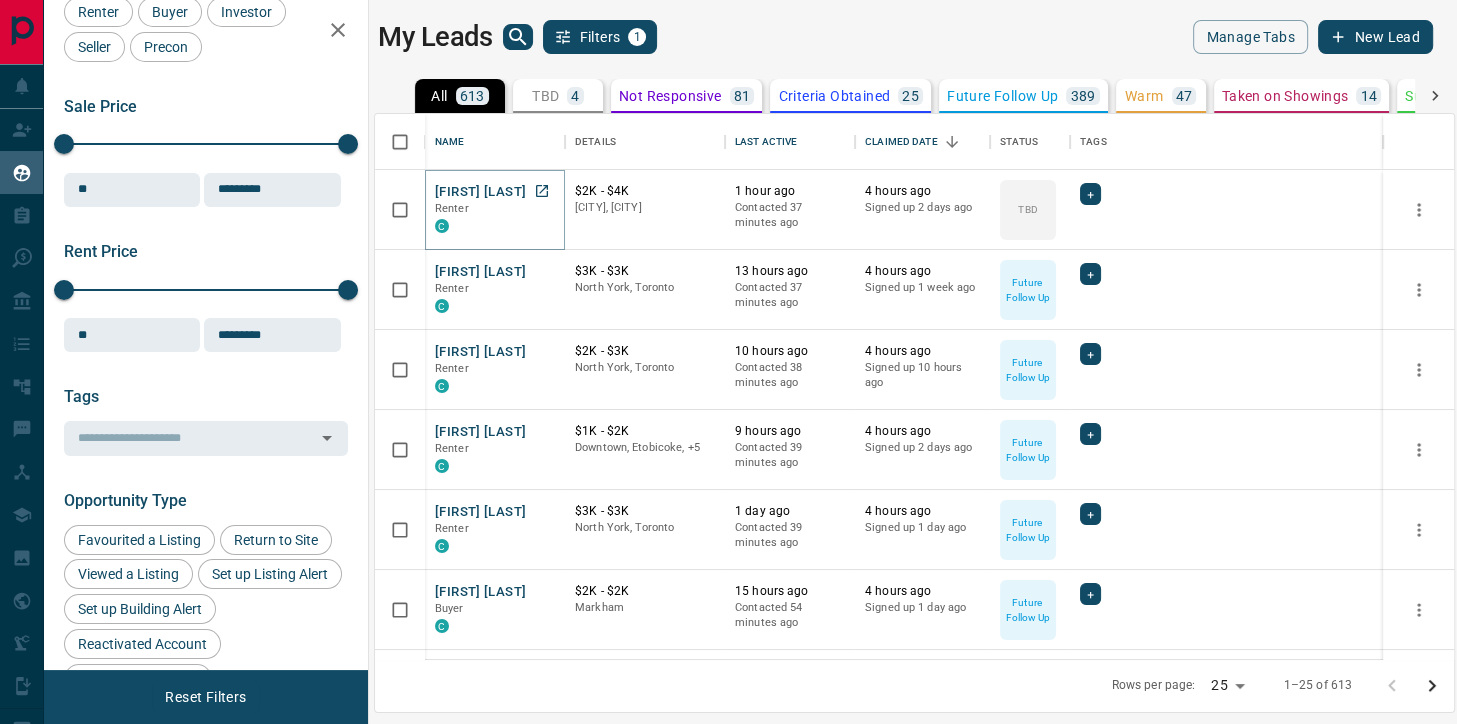 click on "[FIRST] [LAST]" at bounding box center (480, 192) 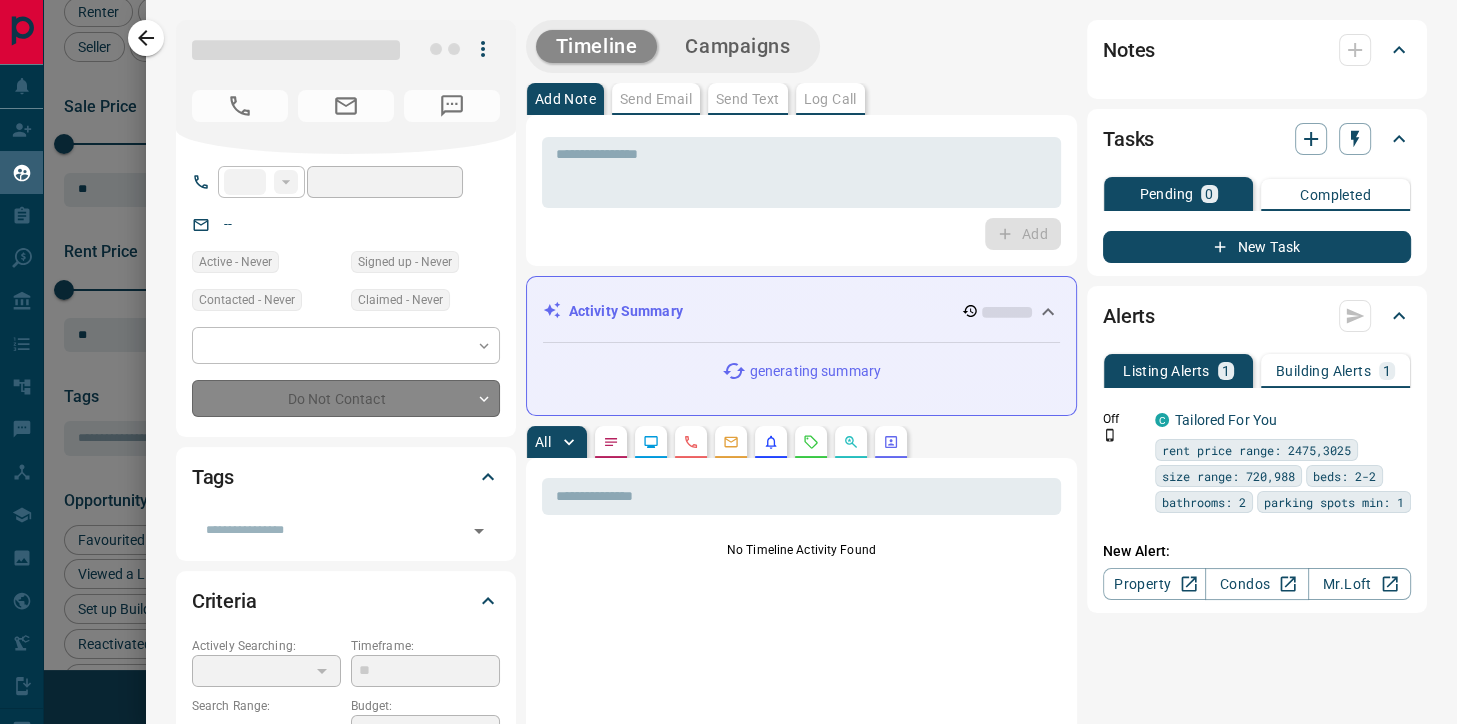 type on "**" 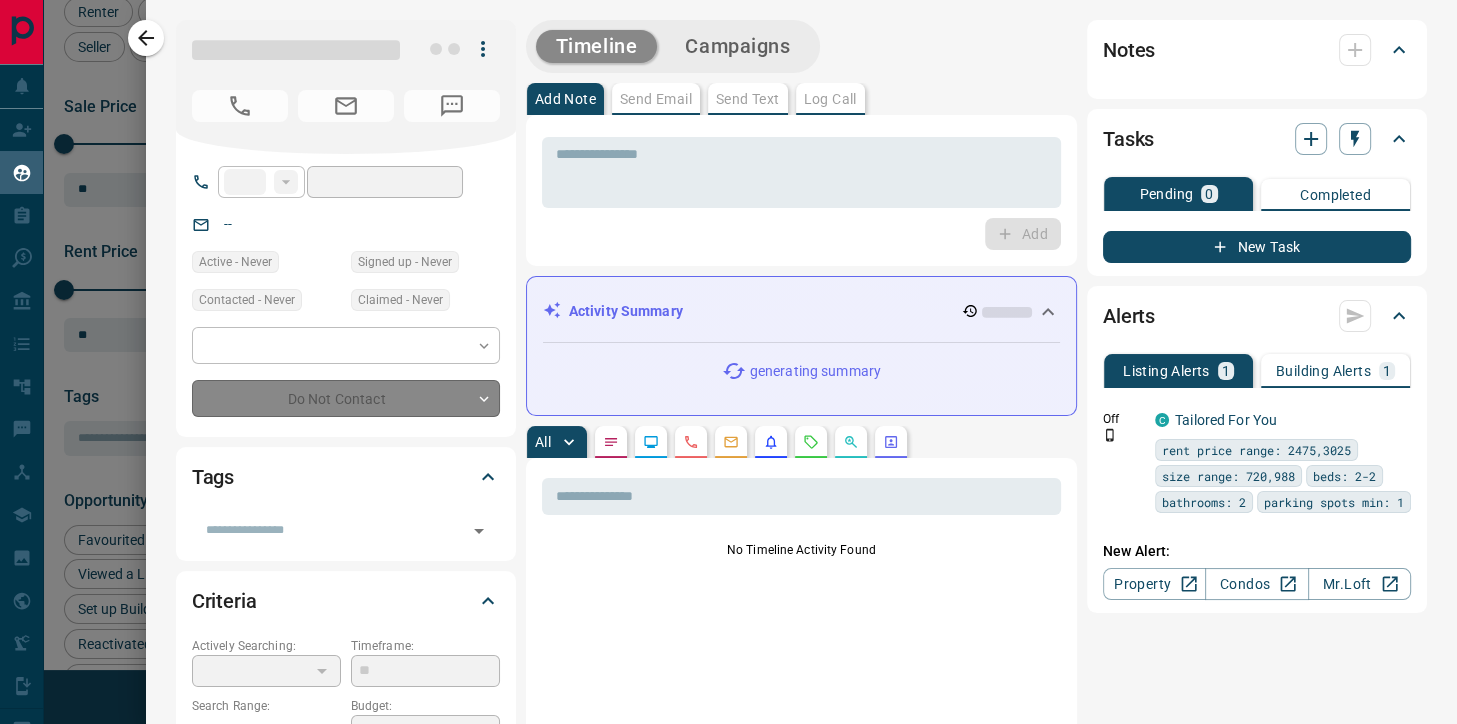 type on "**********" 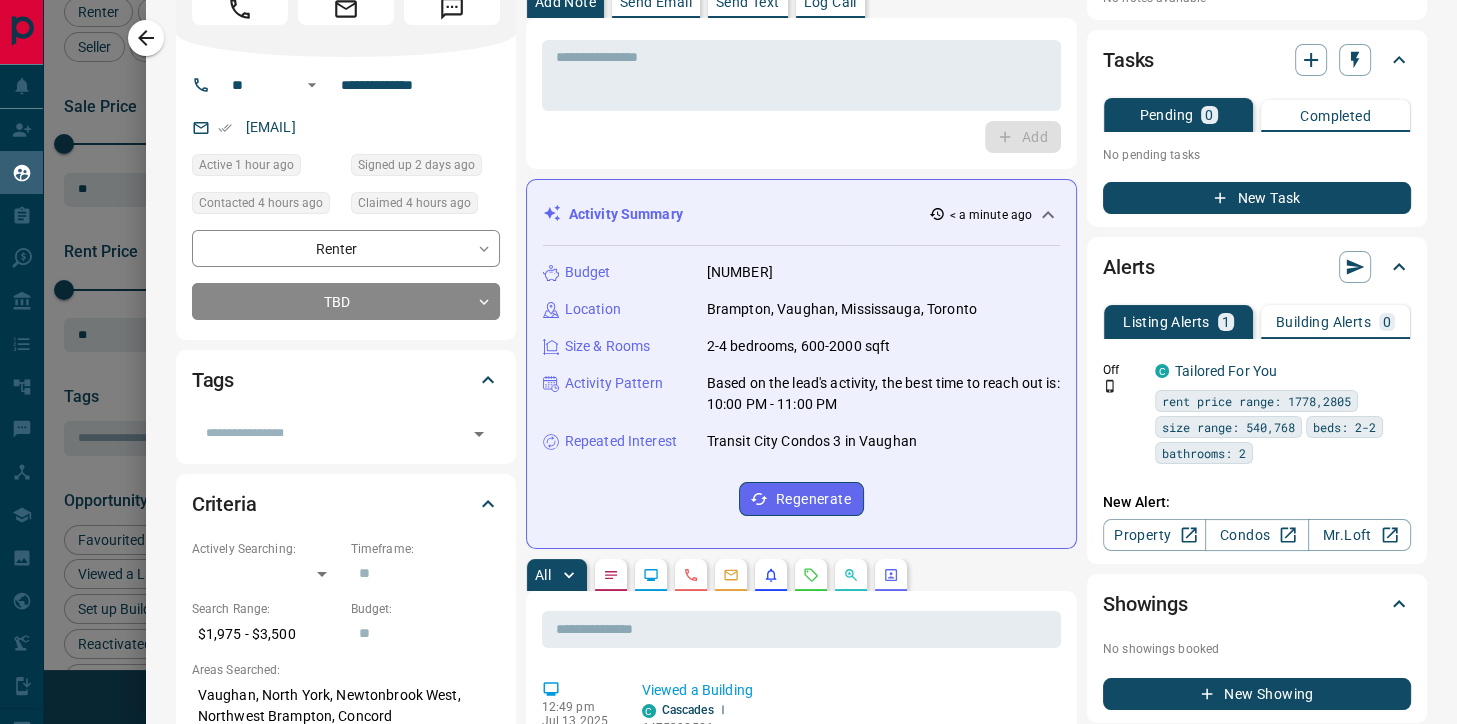 scroll, scrollTop: 128, scrollLeft: 0, axis: vertical 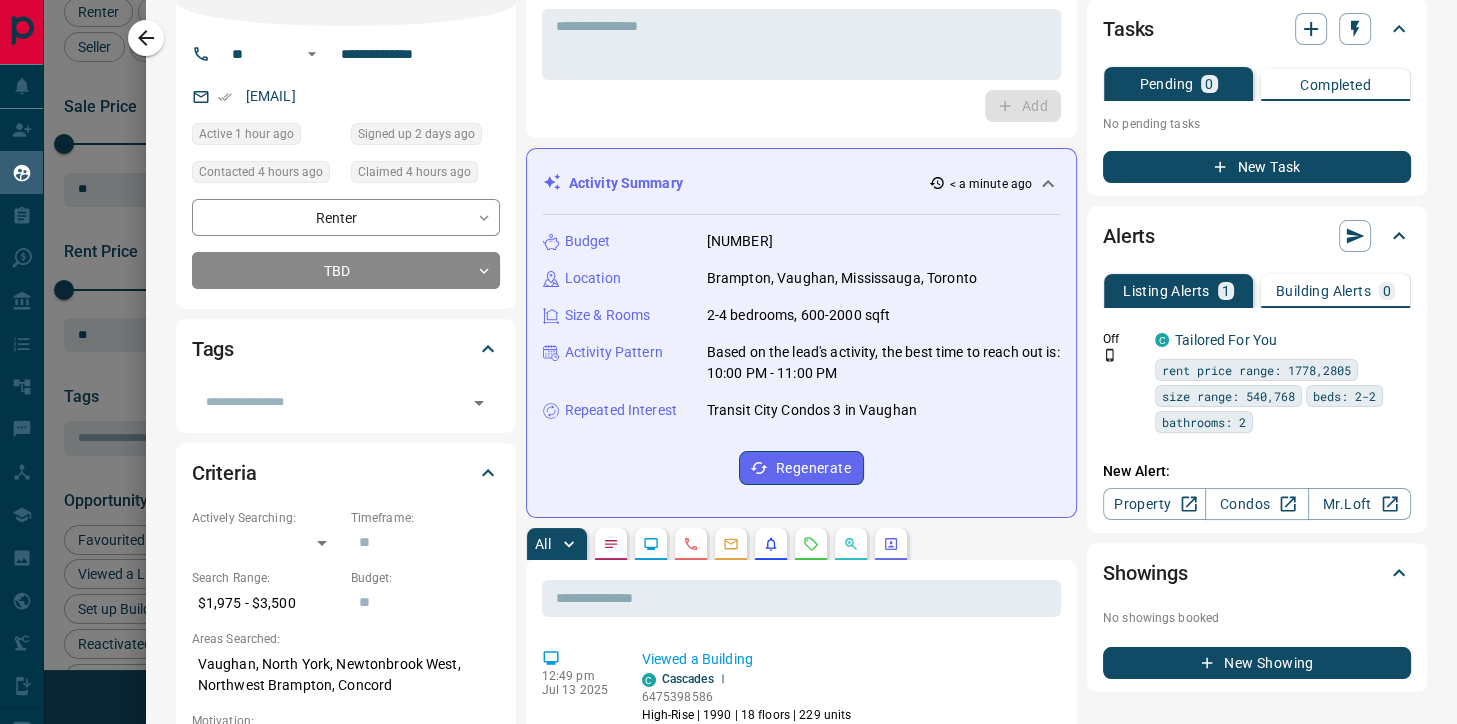click 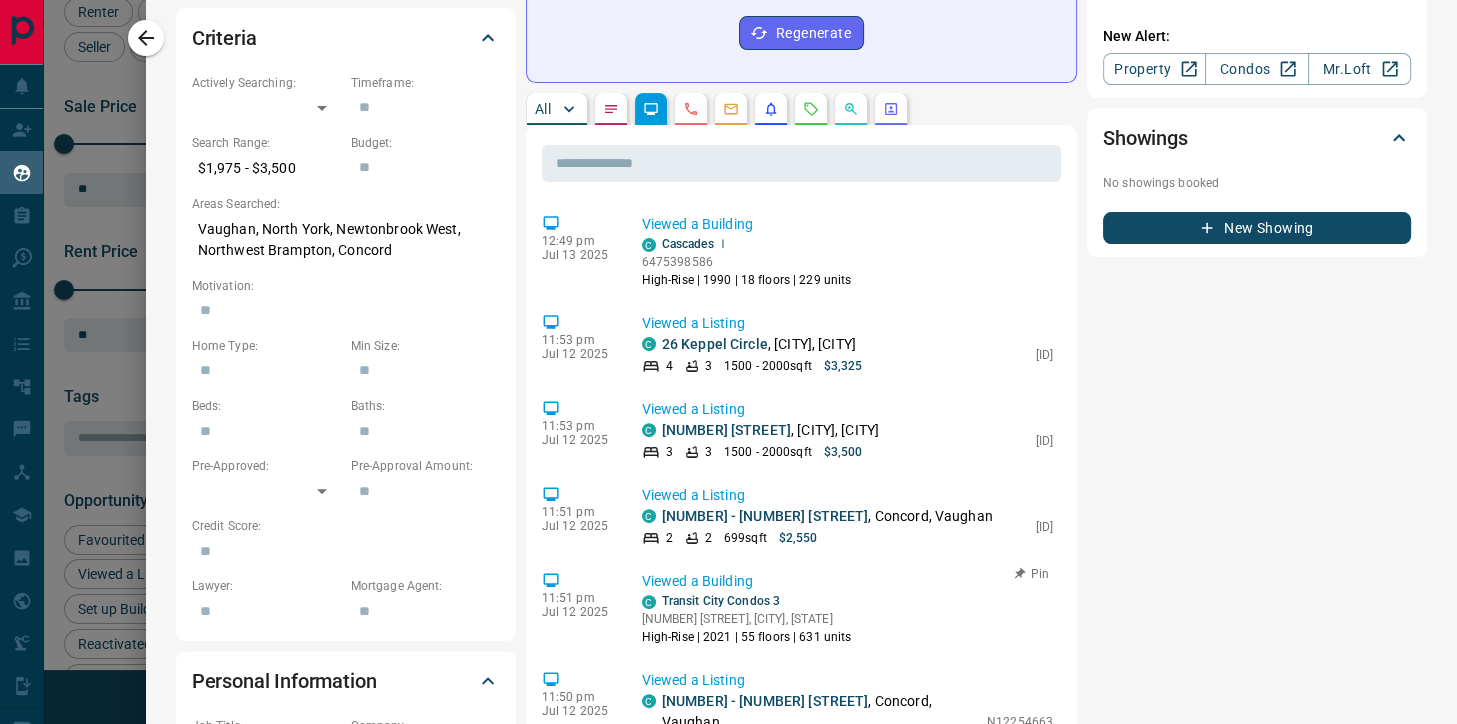scroll, scrollTop: 576, scrollLeft: 0, axis: vertical 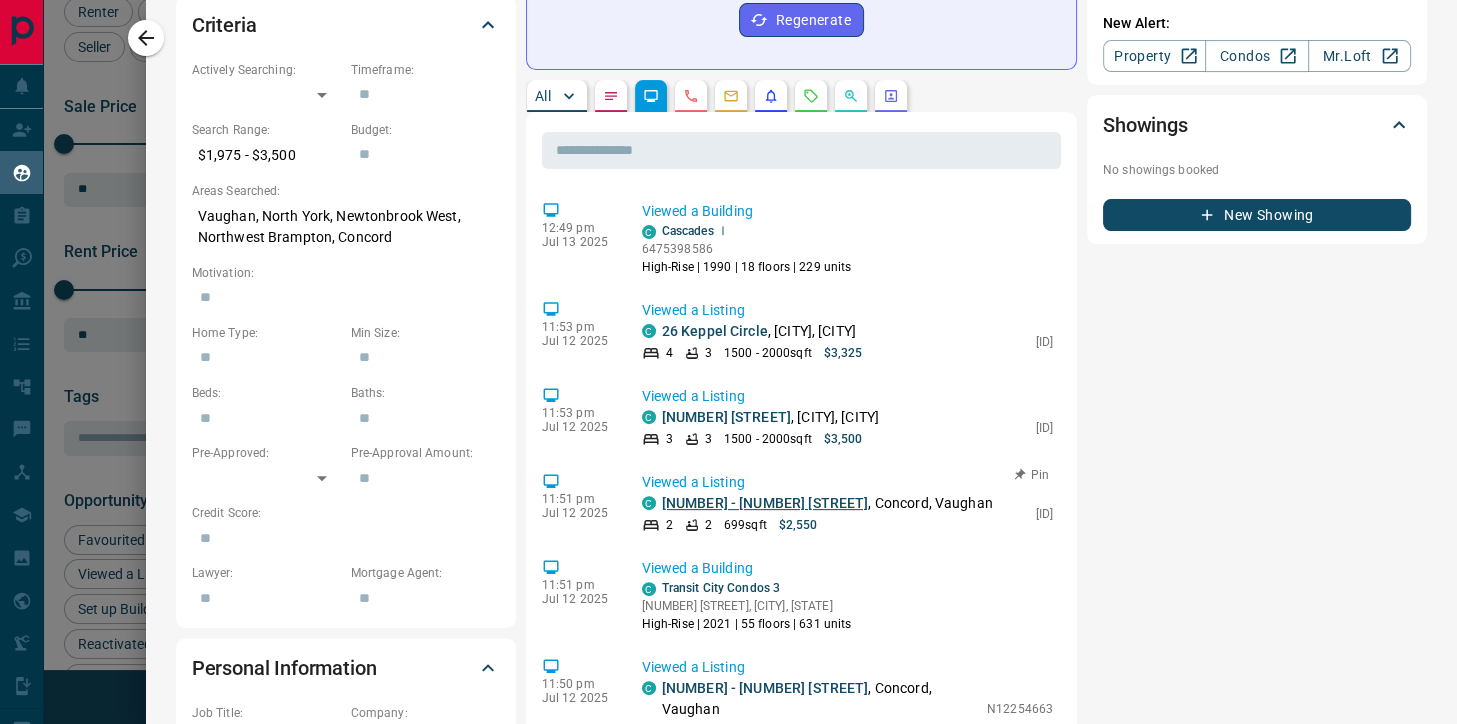 click on "[NUMBER] - [NUMBER] [STREET]" at bounding box center (765, 503) 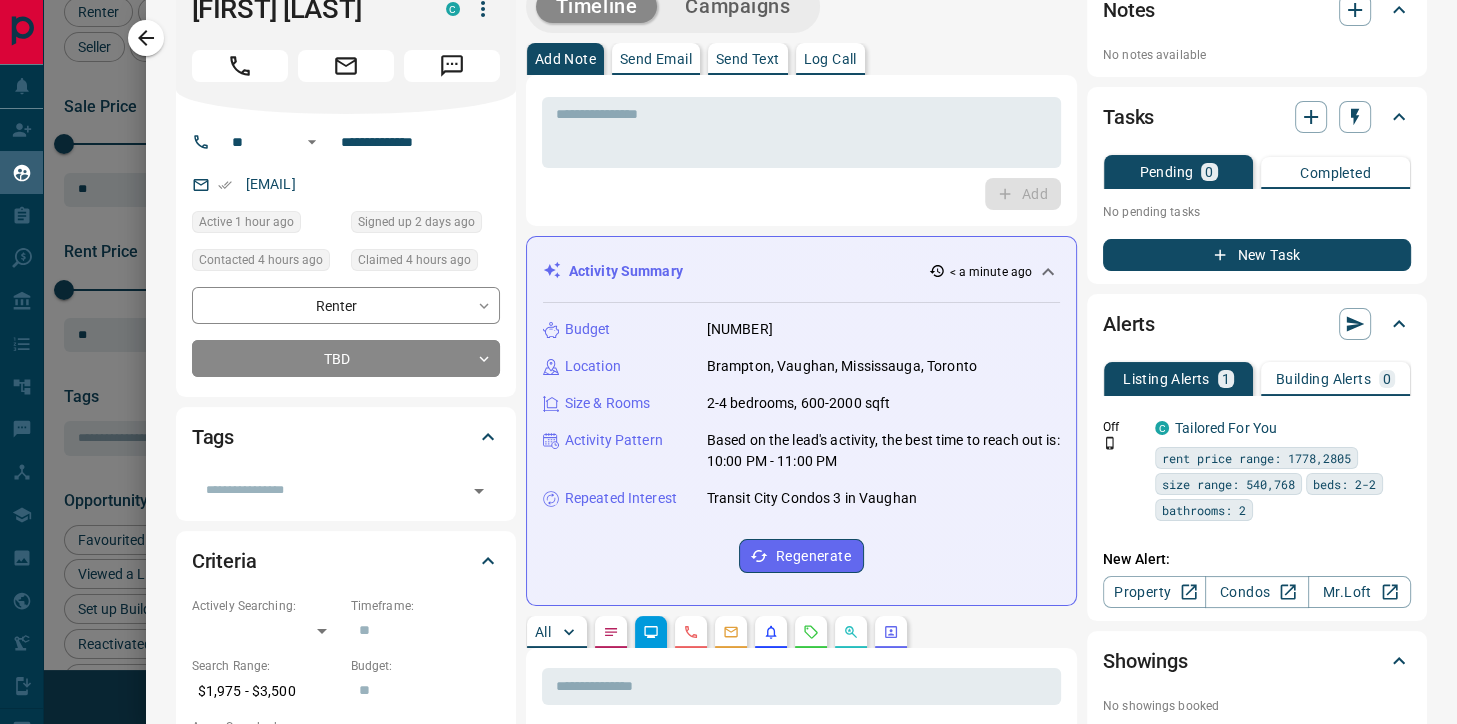 scroll, scrollTop: 0, scrollLeft: 0, axis: both 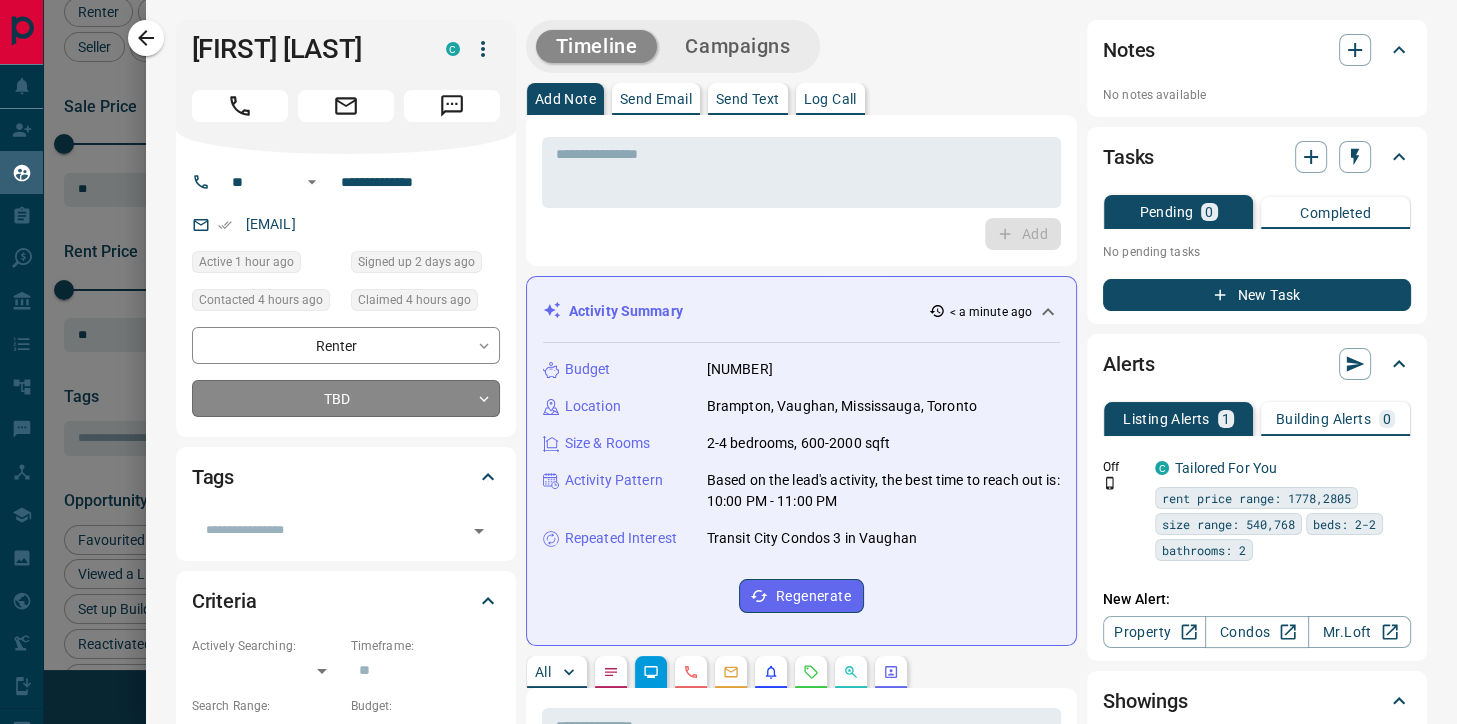click on "Lead Transfers Claim Leads My Leads Tasks Opportunities Deals Campaigns Automations Messages Broker Bay Training Media Services Agent Resources Precon Worksheet Mobile Apps Disclosure Logout My Leads Filters 1 Manage Tabs New Lead All 613 TBD 4 Do Not Contact - Not Responsive 81 Bogus 14 Just Browsing 34 Criteria Obtained 25 Future Follow Up 389 Warm 47 HOT - Taken on Showings 14 Submitted Offer - Client 5 Name Details Last Active Claimed Date Status Tags [FIRST] [LAST] Renter C $2K - $4K [CITY], [CITY] 1 hour ago Contacted 38 minutes ago 4 hours ago Signed up 2 days ago TBD + [FIRST] [LAST] Renter C $3K - $3K [CITY], [CITY] 13 hours ago Contacted 38 minutes ago 4 hours ago Signed up 1 week ago Future Follow Up + [FIRST] [LAST] Renter C $2K - $3K [CITY], [CITY] 10 hours ago Contacted 39 minutes ago 4 hours ago Signed up 10 hours ago Future Follow Up + [FIRST] [LAST] Renter C $1K - $2K [CITY], [CITY], +5 9 hours ago Contacted 40 minutes ago 4 hours ago Signed up 2 days ago Future Follow Up + C" at bounding box center (728, 349) 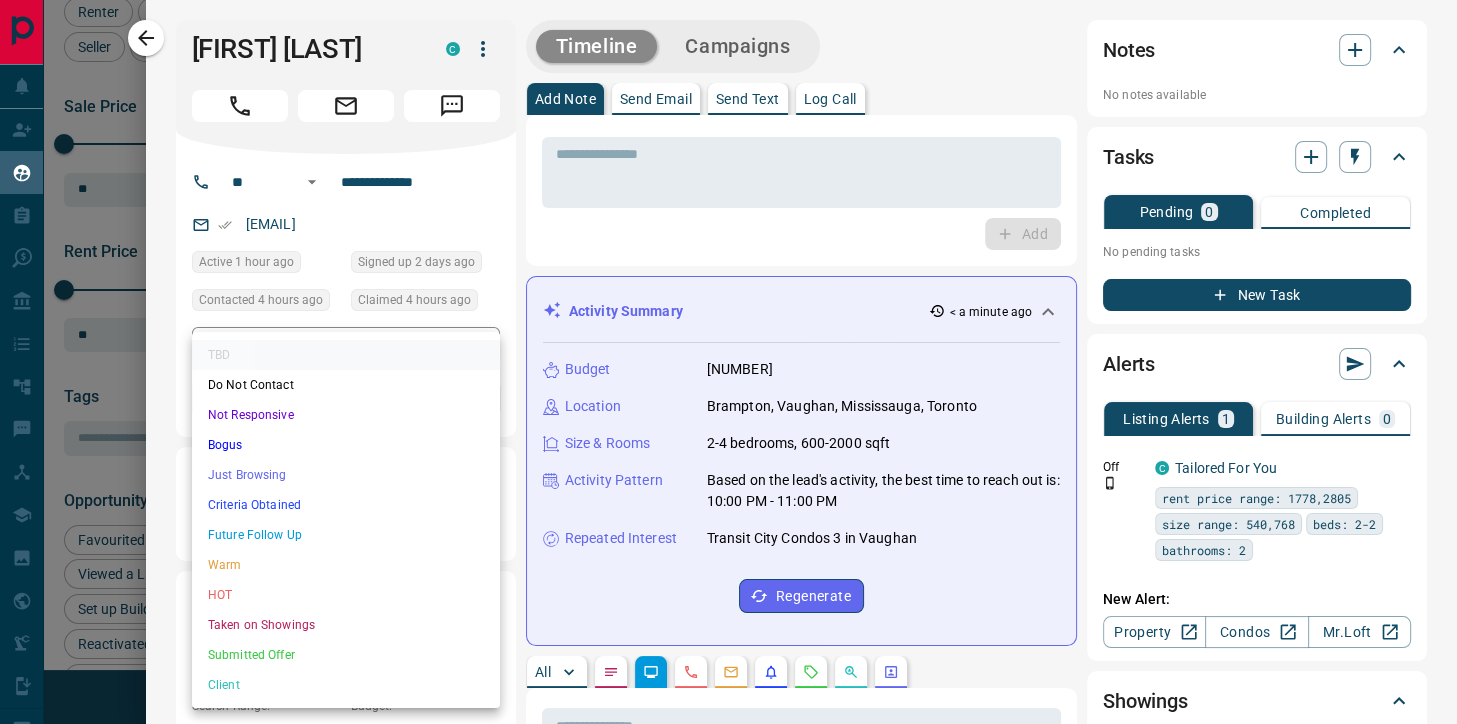 click on "Future Follow Up" at bounding box center [346, 535] 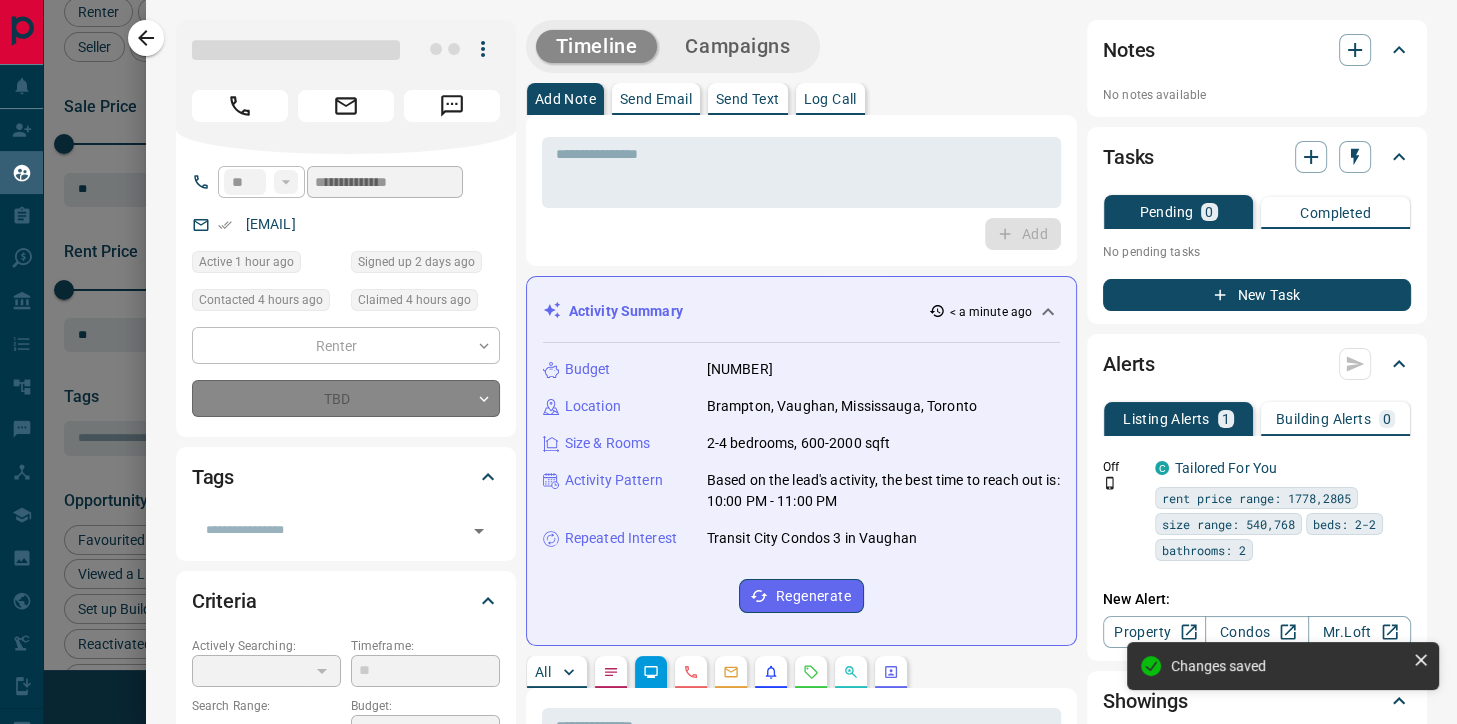 type on "*" 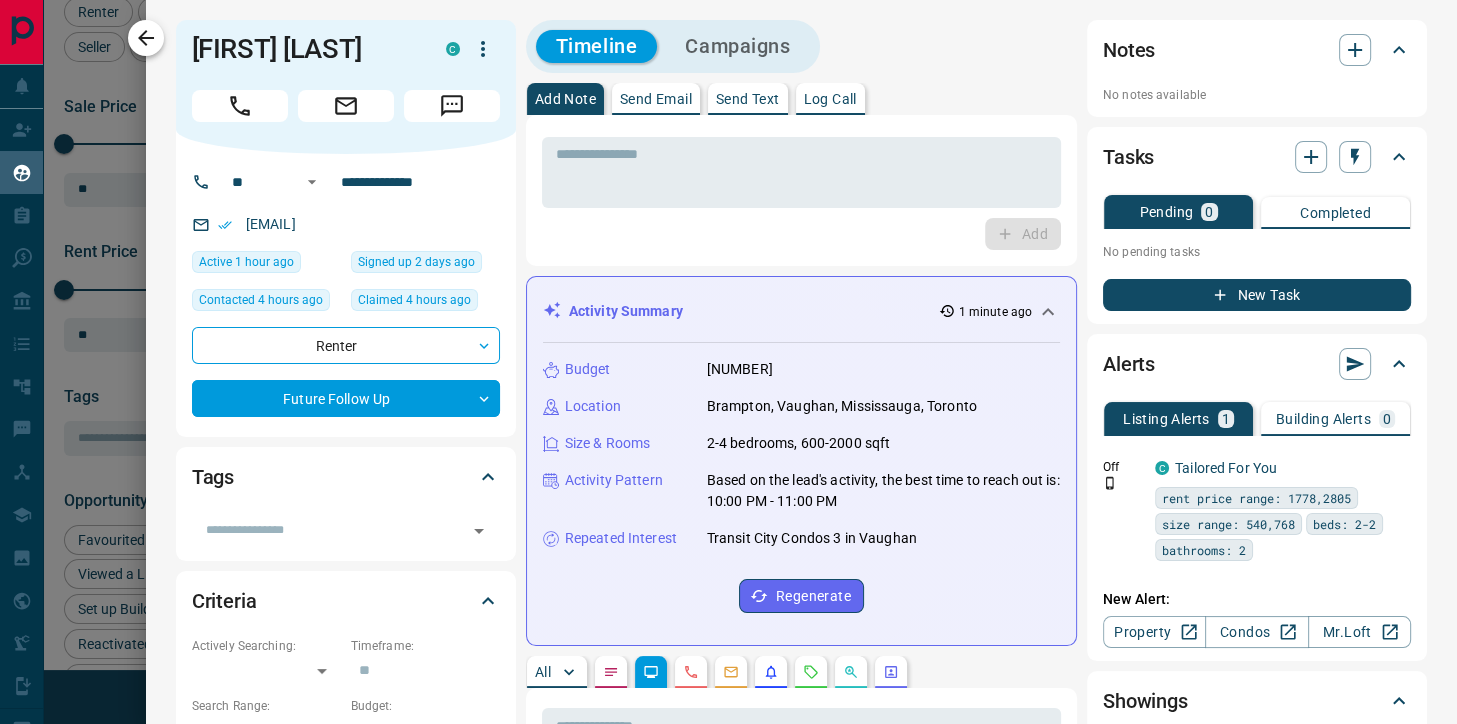 click 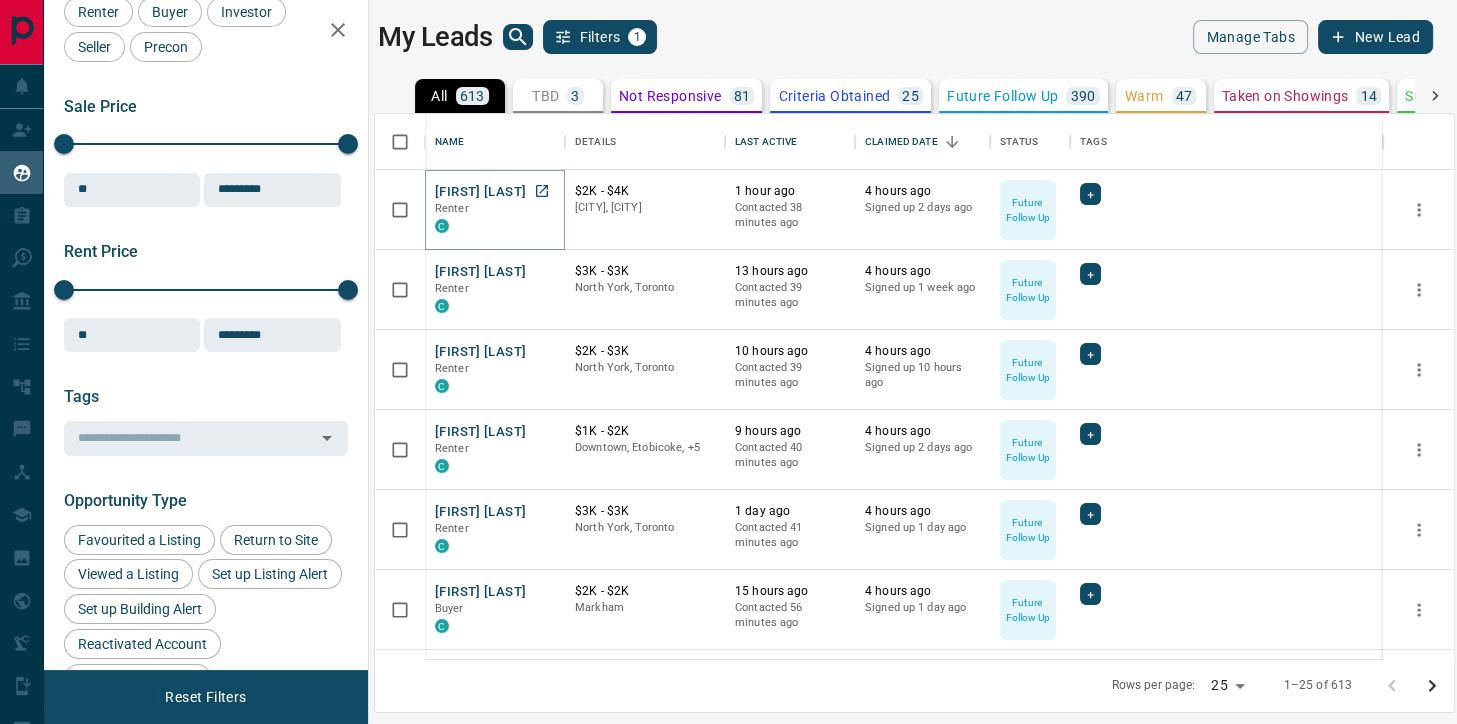 click on "[FIRST] [LAST]" at bounding box center [480, 192] 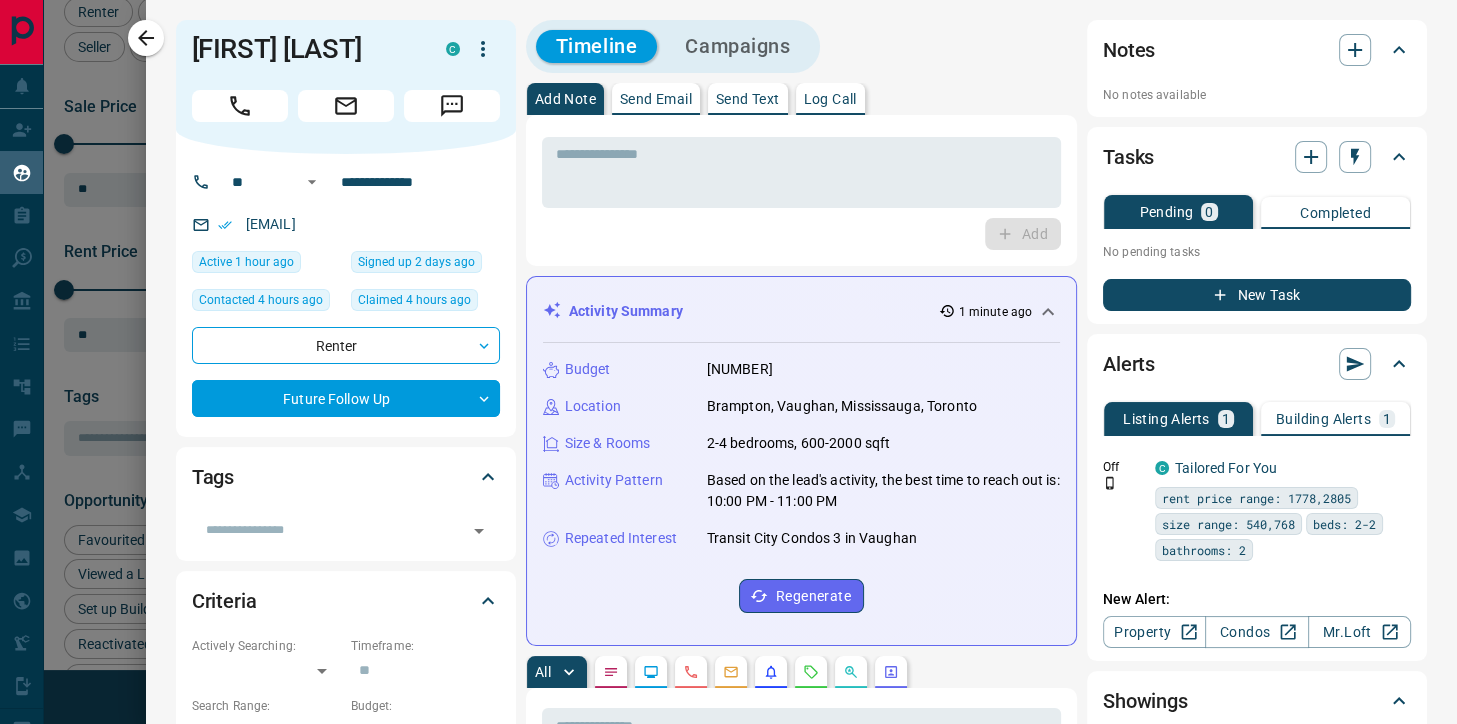 click on "Building Alerts" at bounding box center (1323, 419) 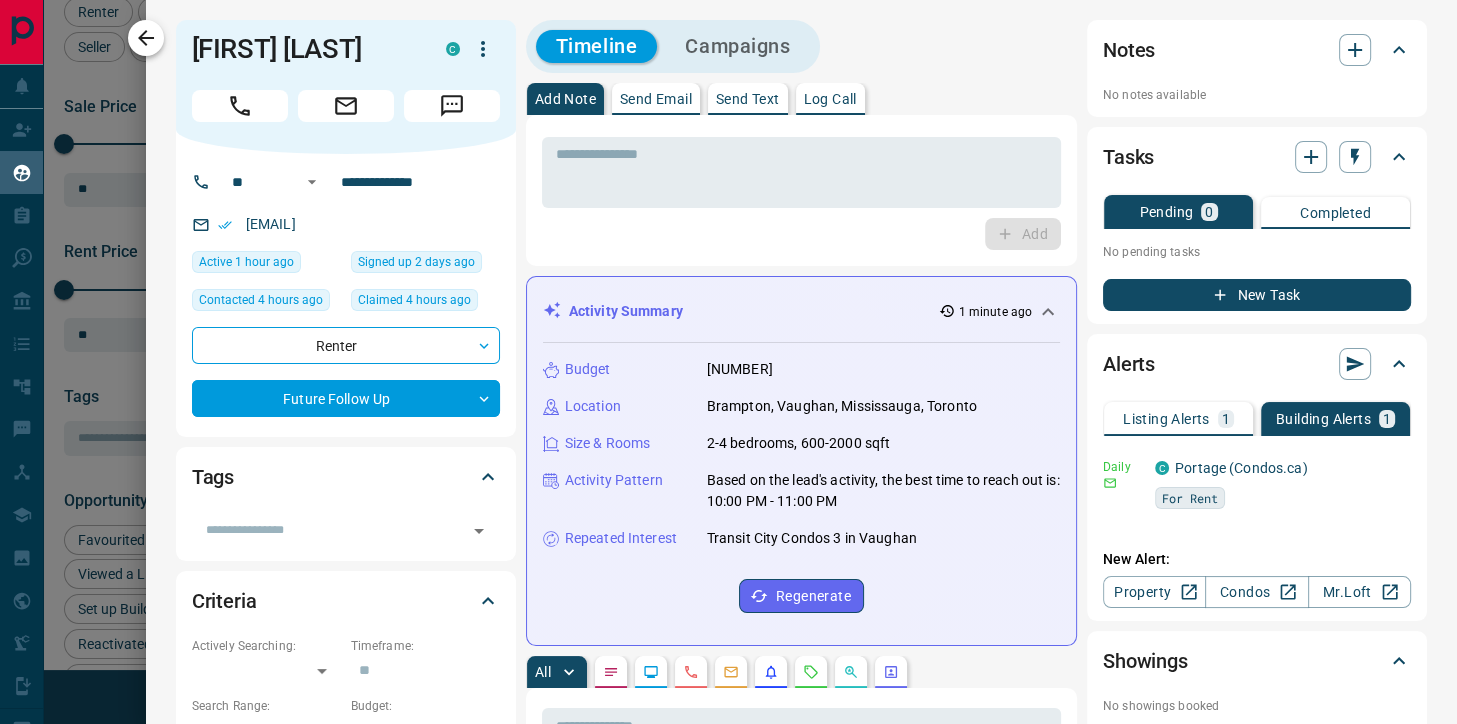 click 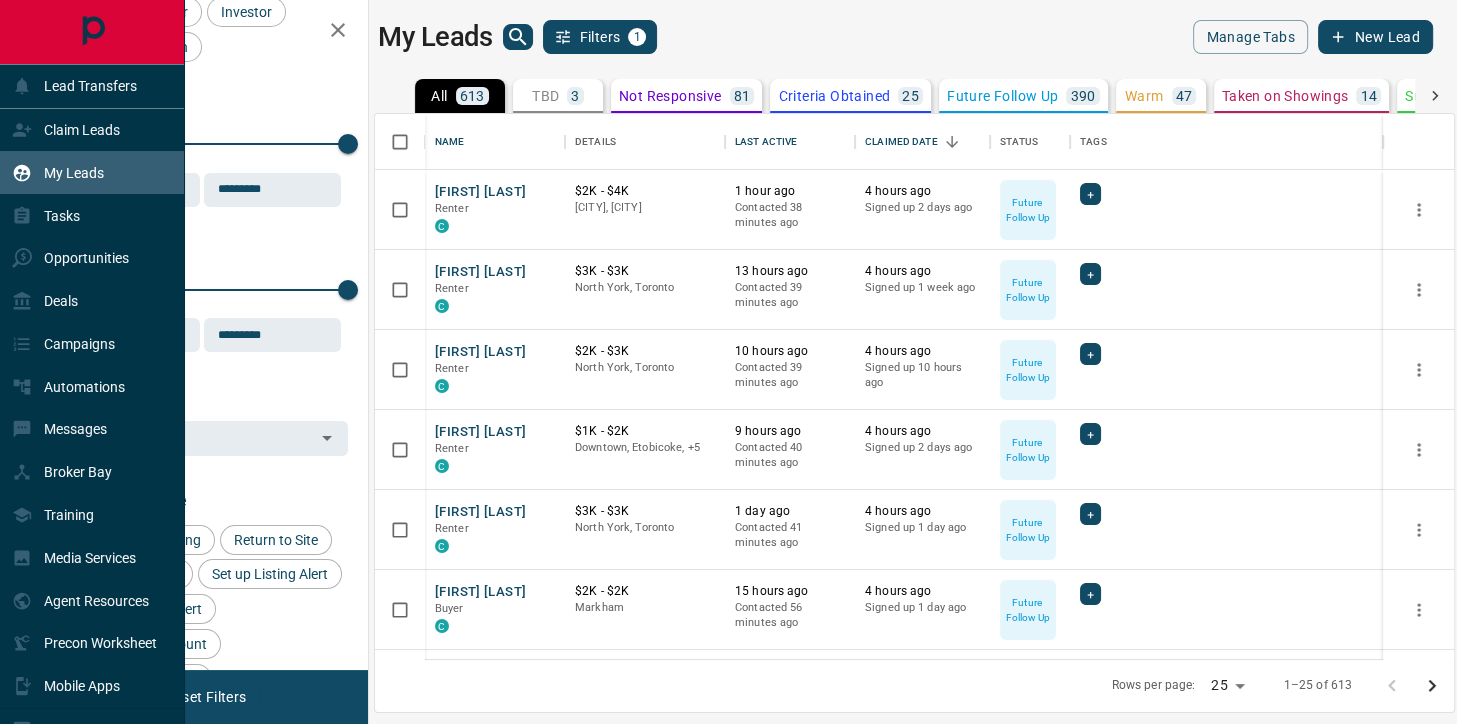 click on "My Leads" at bounding box center [74, 173] 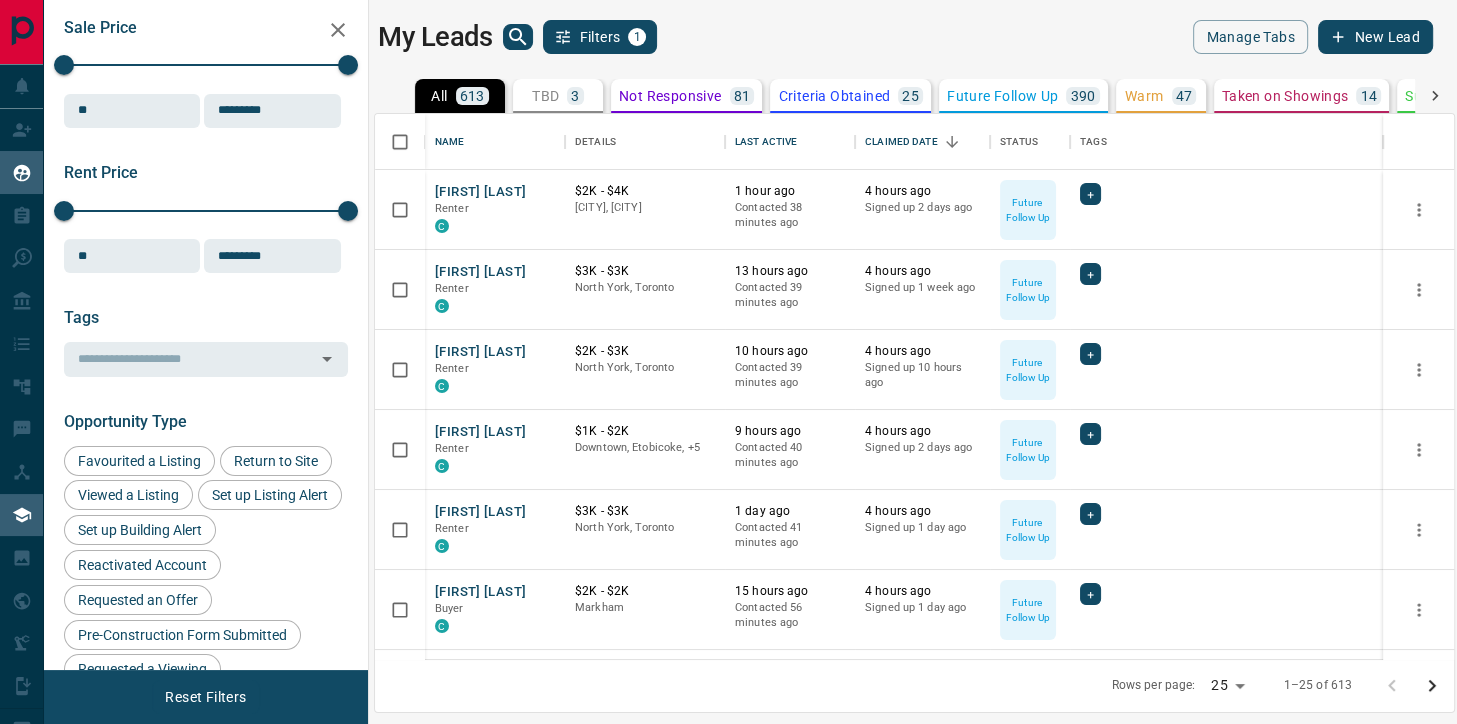 scroll, scrollTop: 192, scrollLeft: 0, axis: vertical 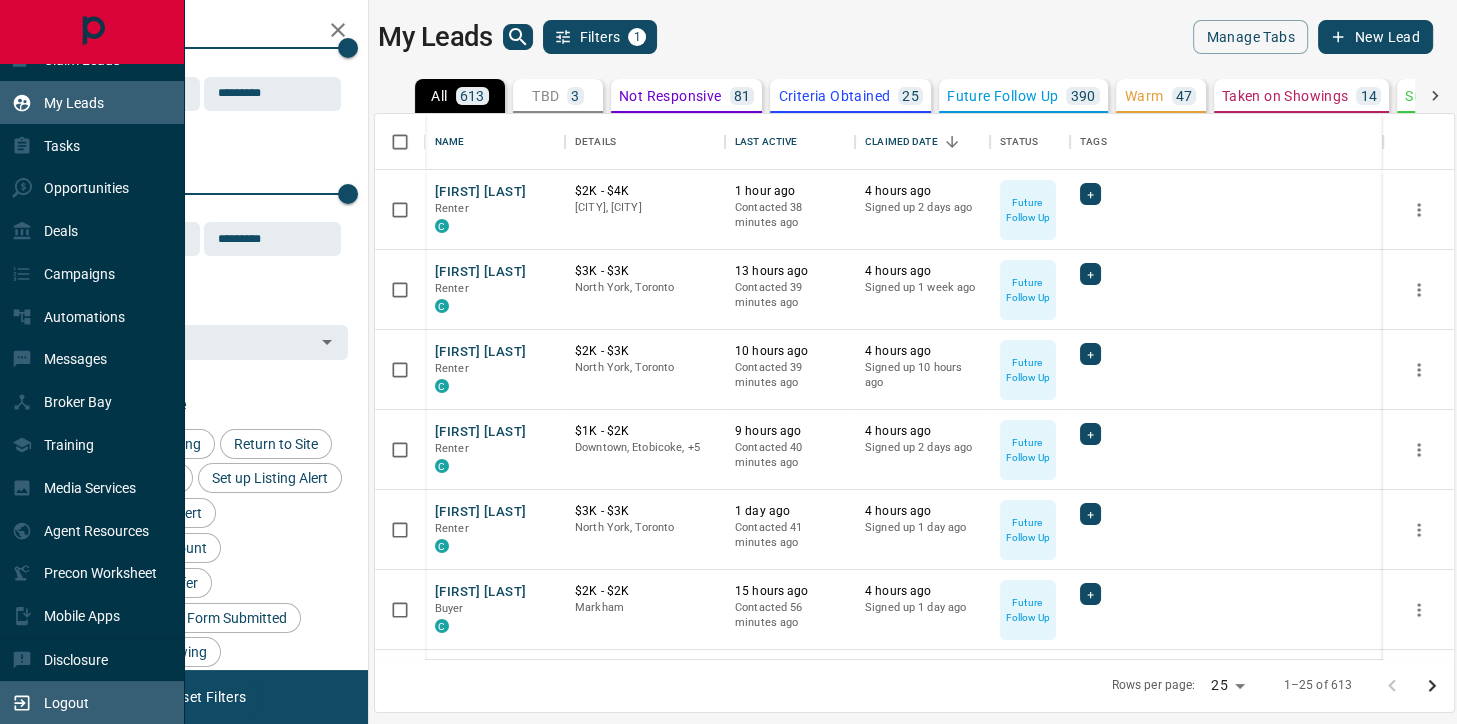 click on "Logout" at bounding box center (66, 703) 